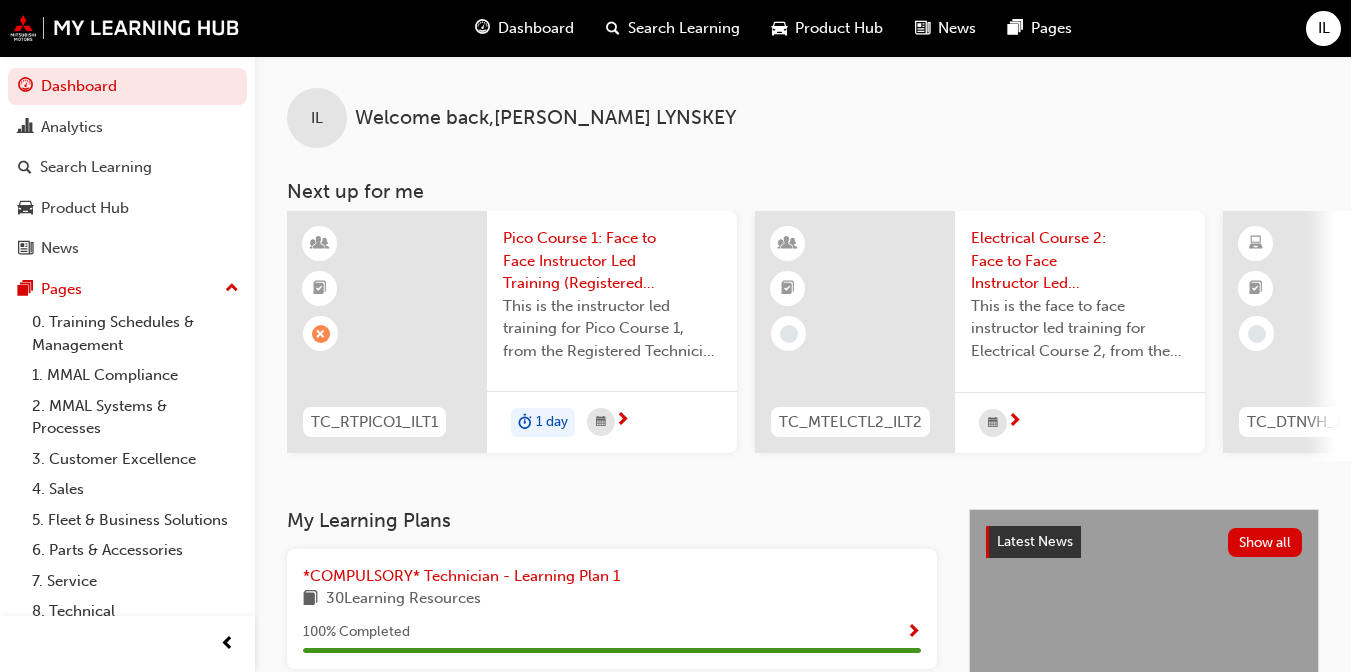 scroll, scrollTop: 0, scrollLeft: 0, axis: both 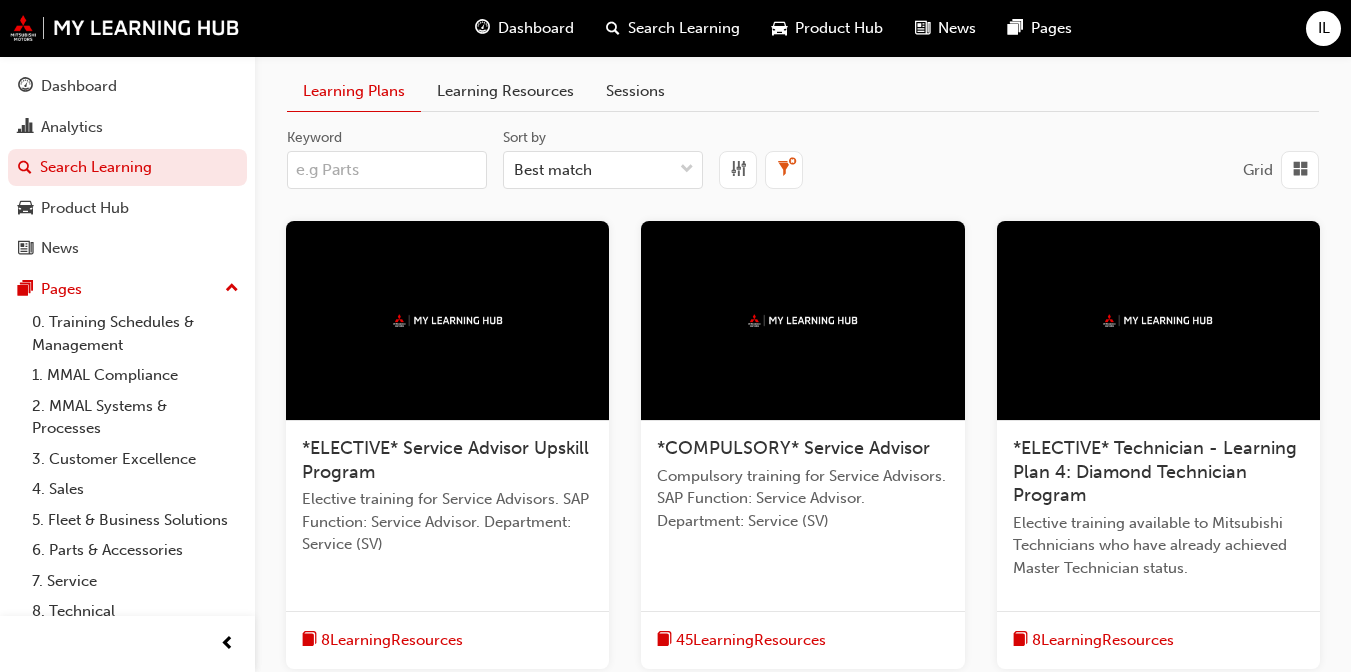 click on "Keyword" at bounding box center [387, 170] 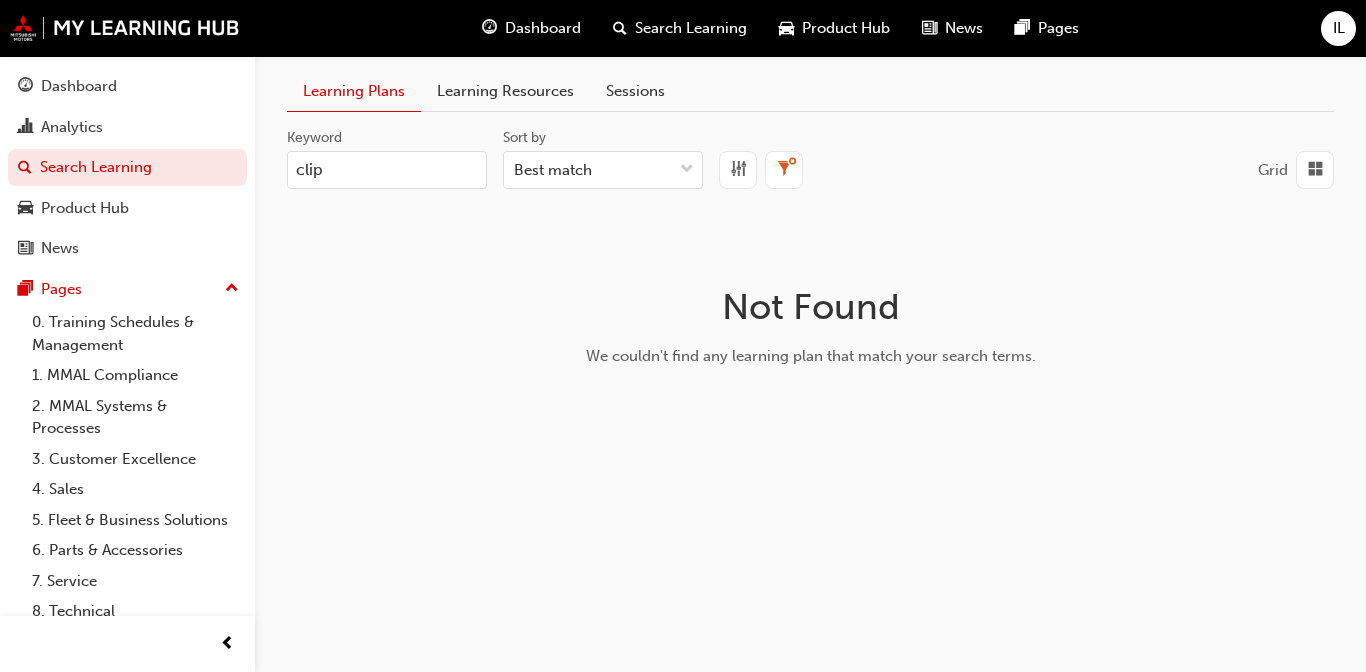 type on "clip" 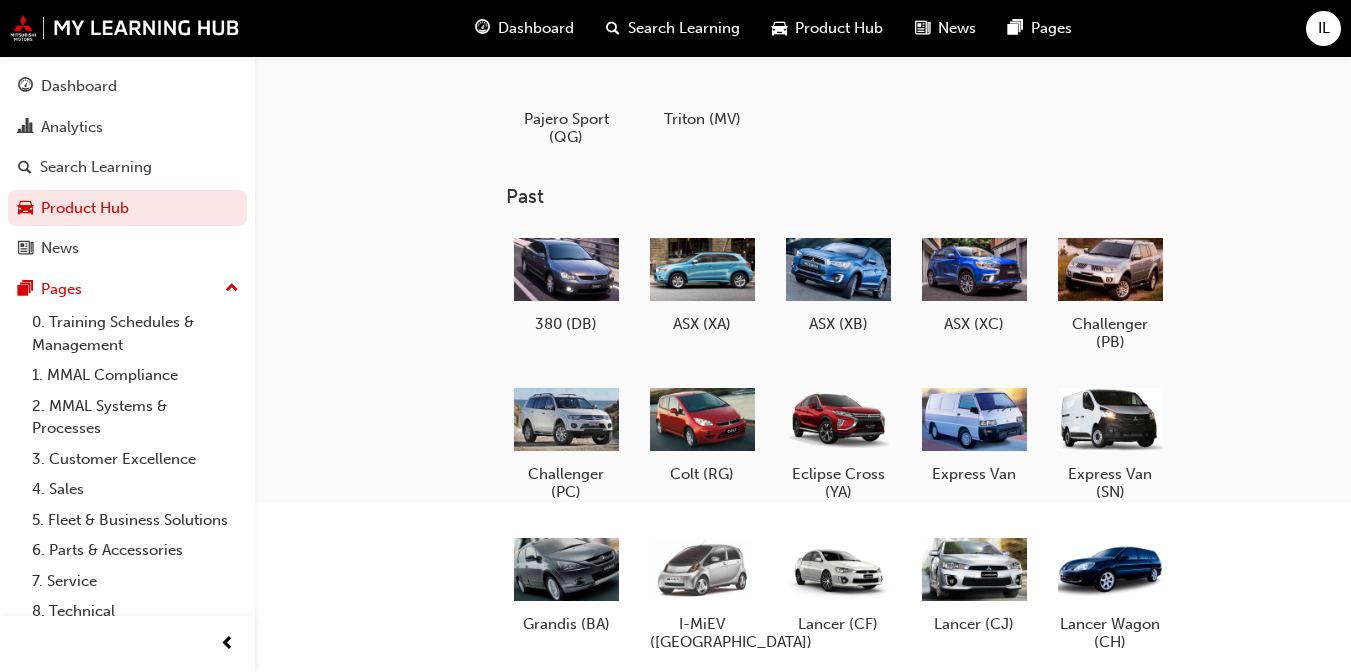 scroll, scrollTop: 280, scrollLeft: 0, axis: vertical 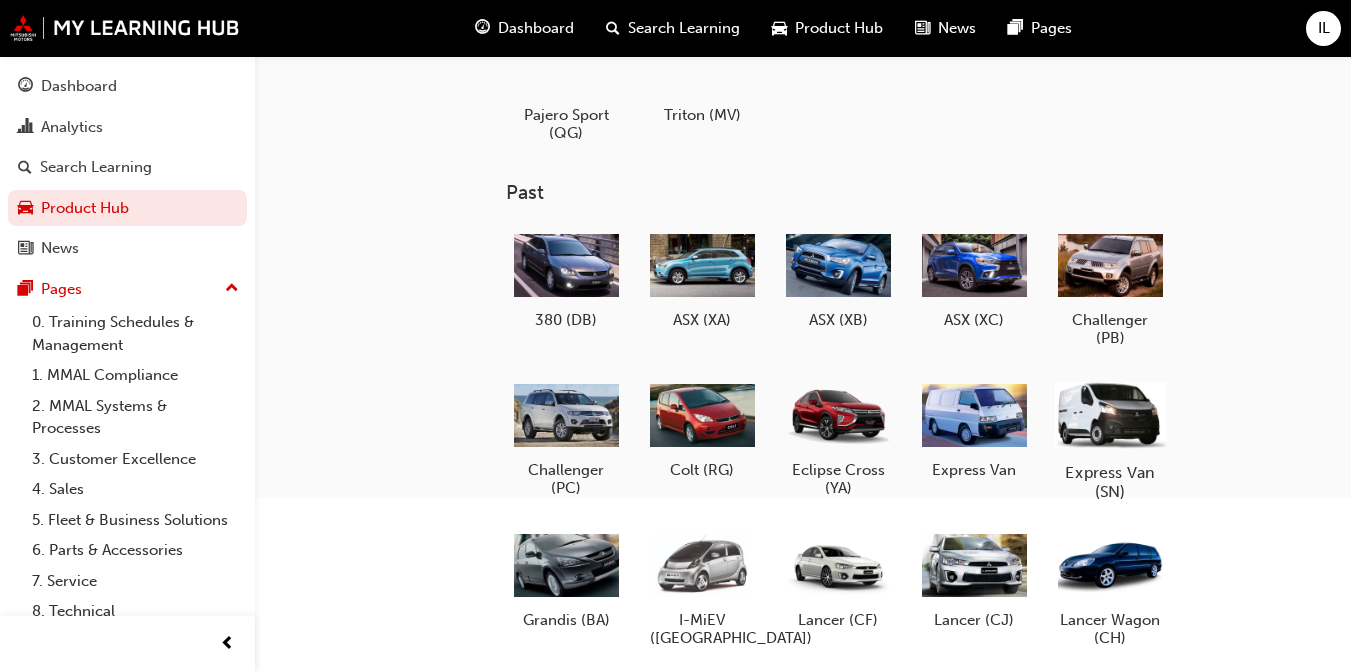 click at bounding box center [1110, 415] 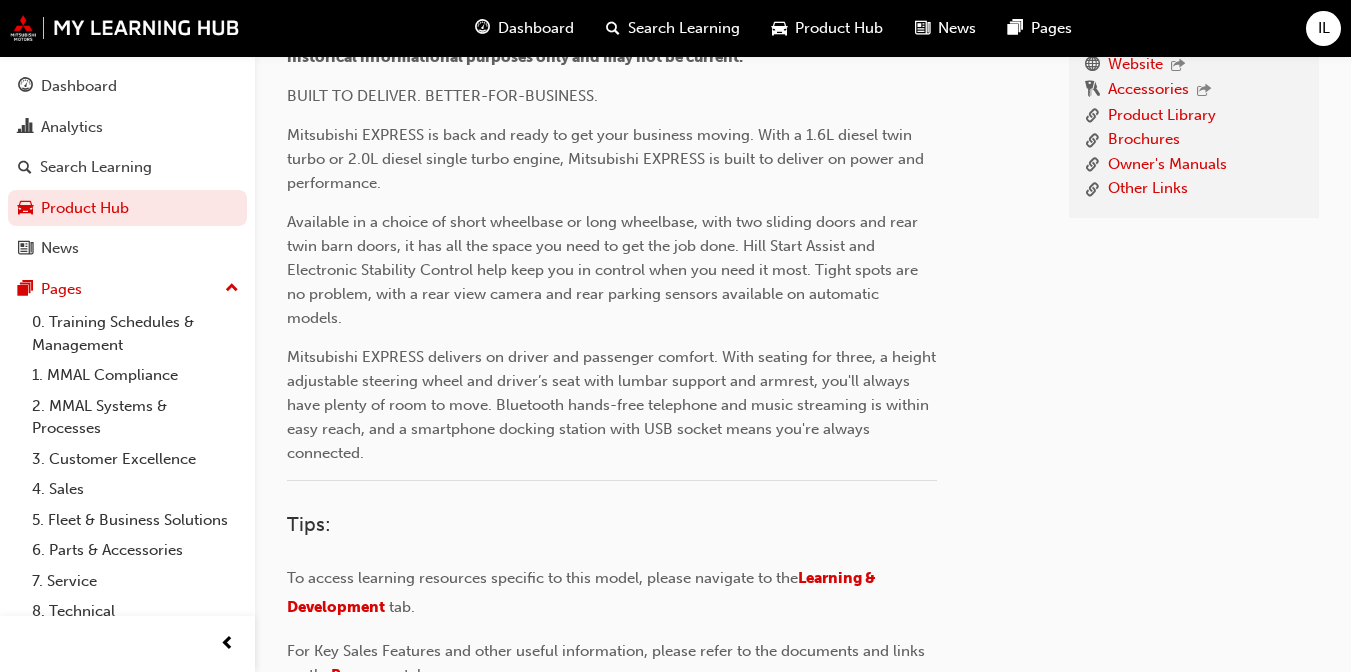 scroll, scrollTop: 635, scrollLeft: 0, axis: vertical 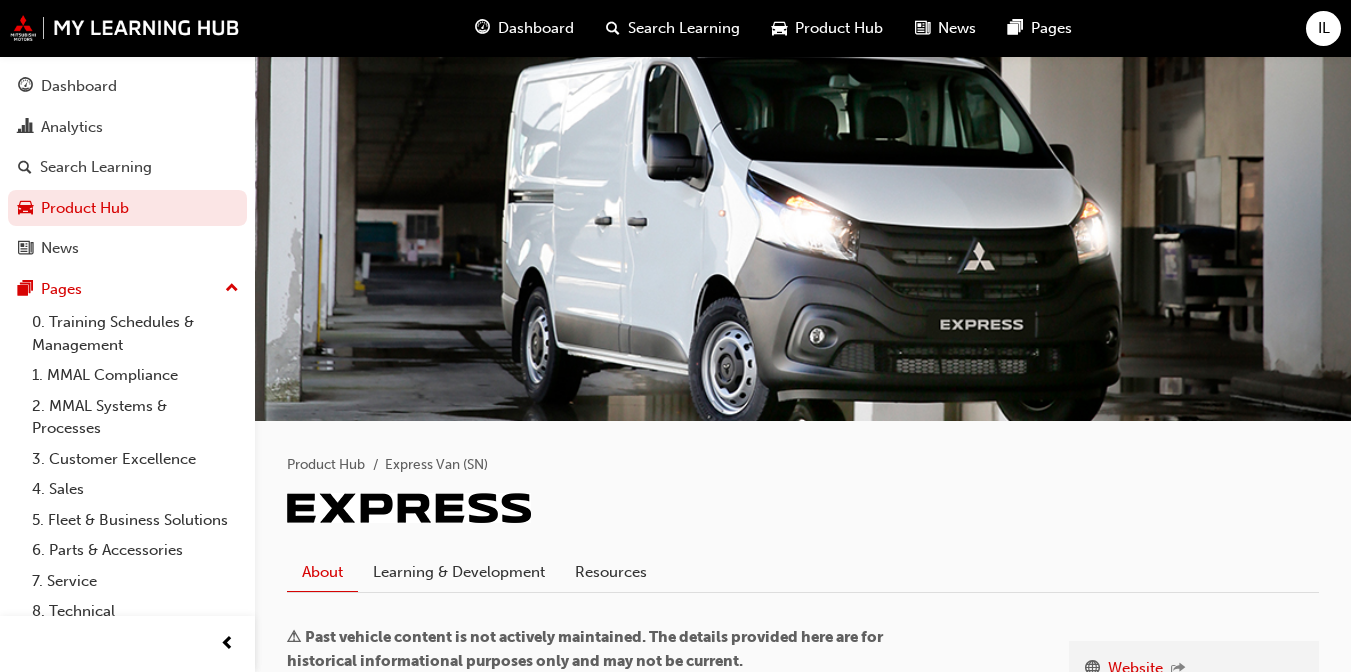 click on "Search Learning" at bounding box center (684, 28) 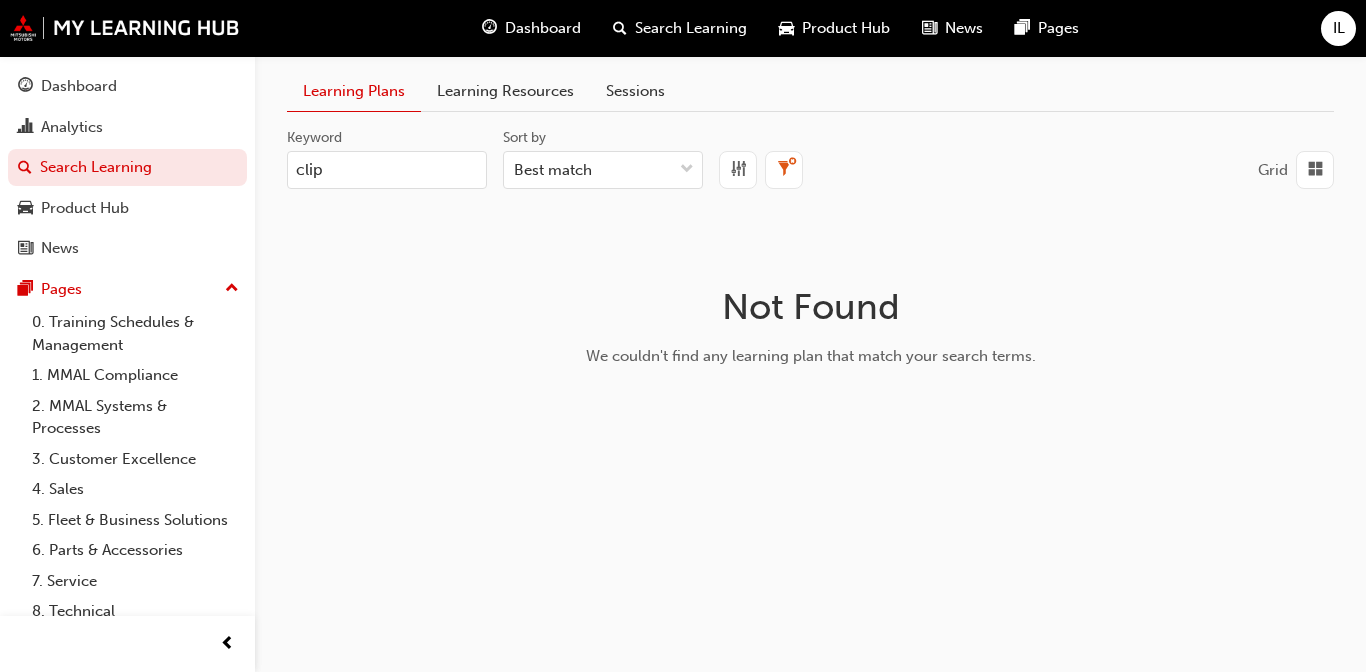 click on "Sessions" at bounding box center (635, 91) 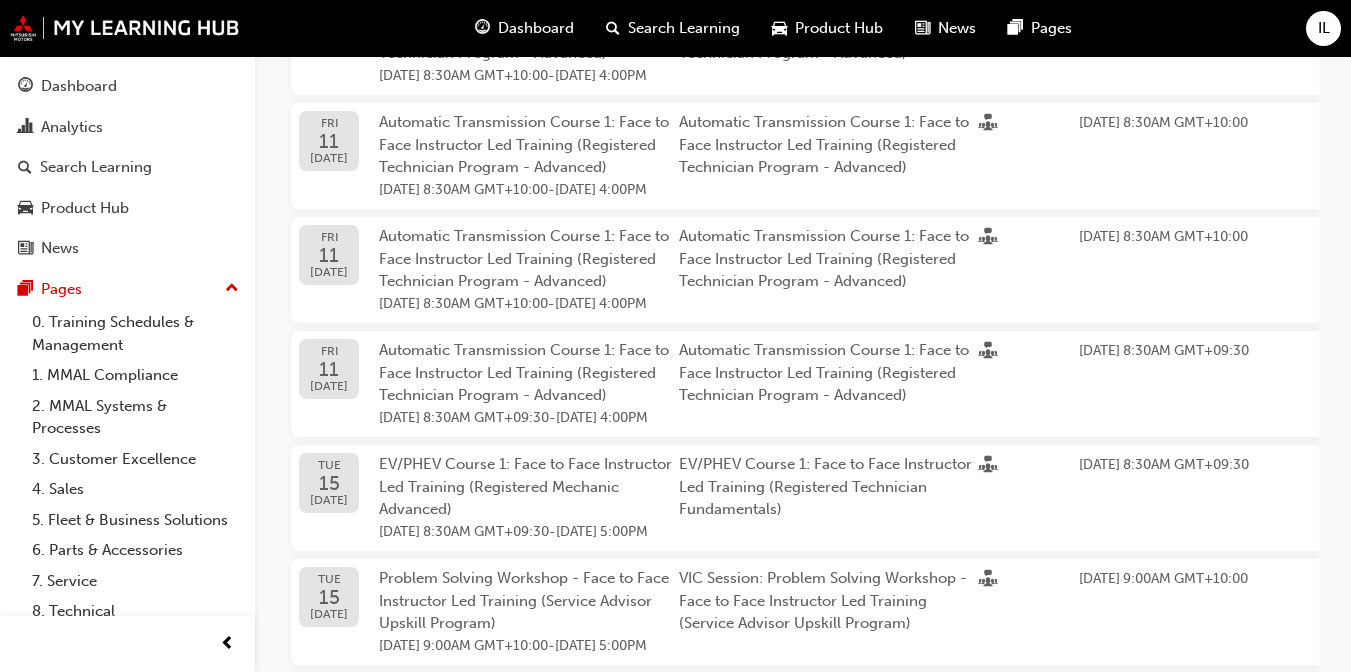 scroll, scrollTop: 0, scrollLeft: 0, axis: both 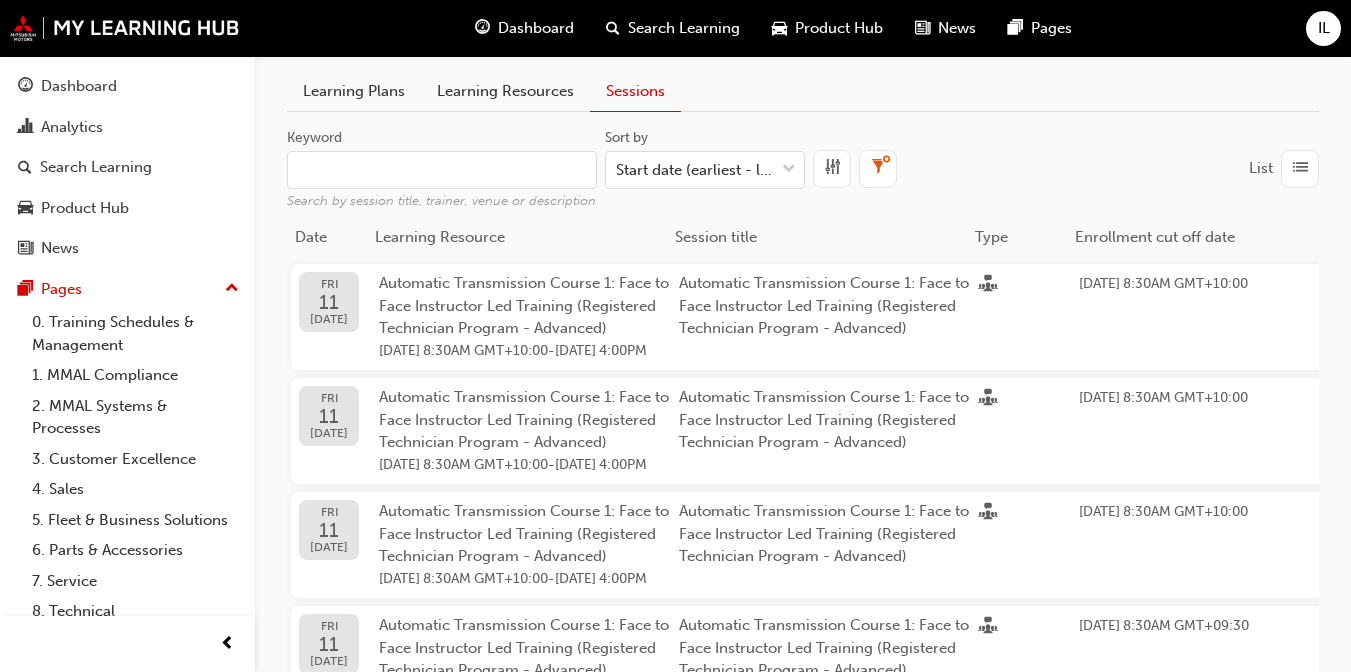 click on "Dashboard" at bounding box center (536, 28) 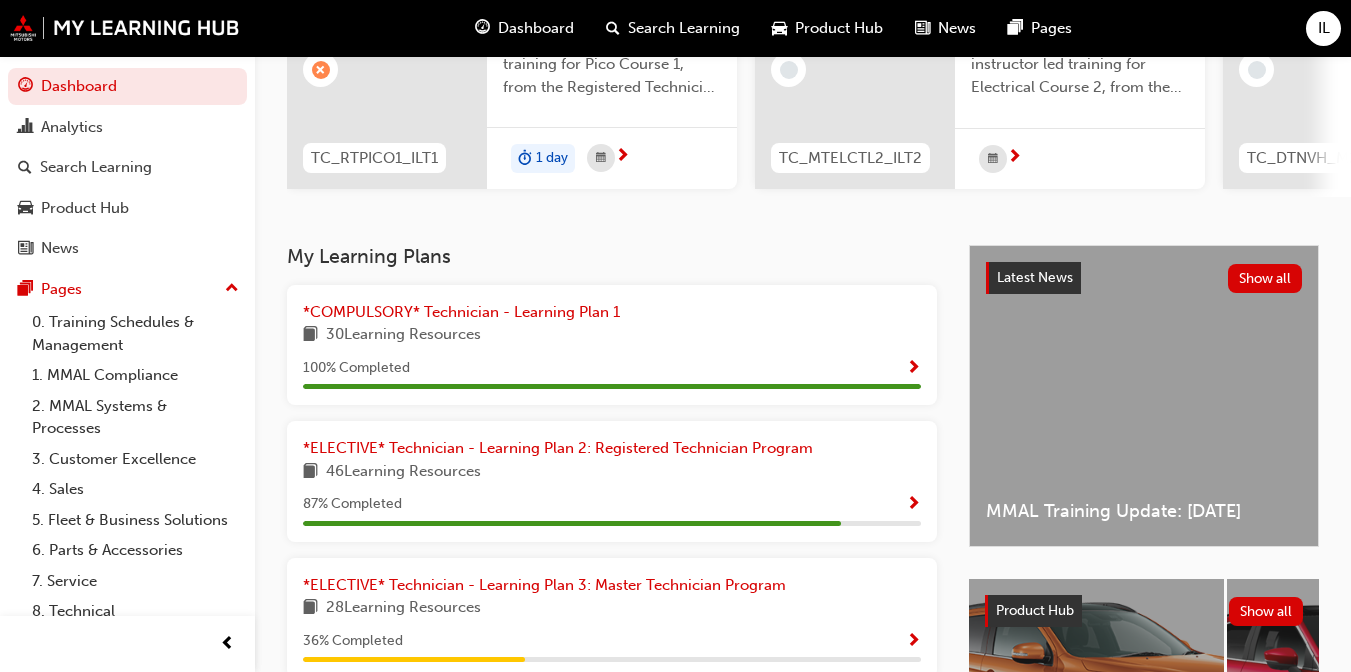 scroll, scrollTop: 0, scrollLeft: 0, axis: both 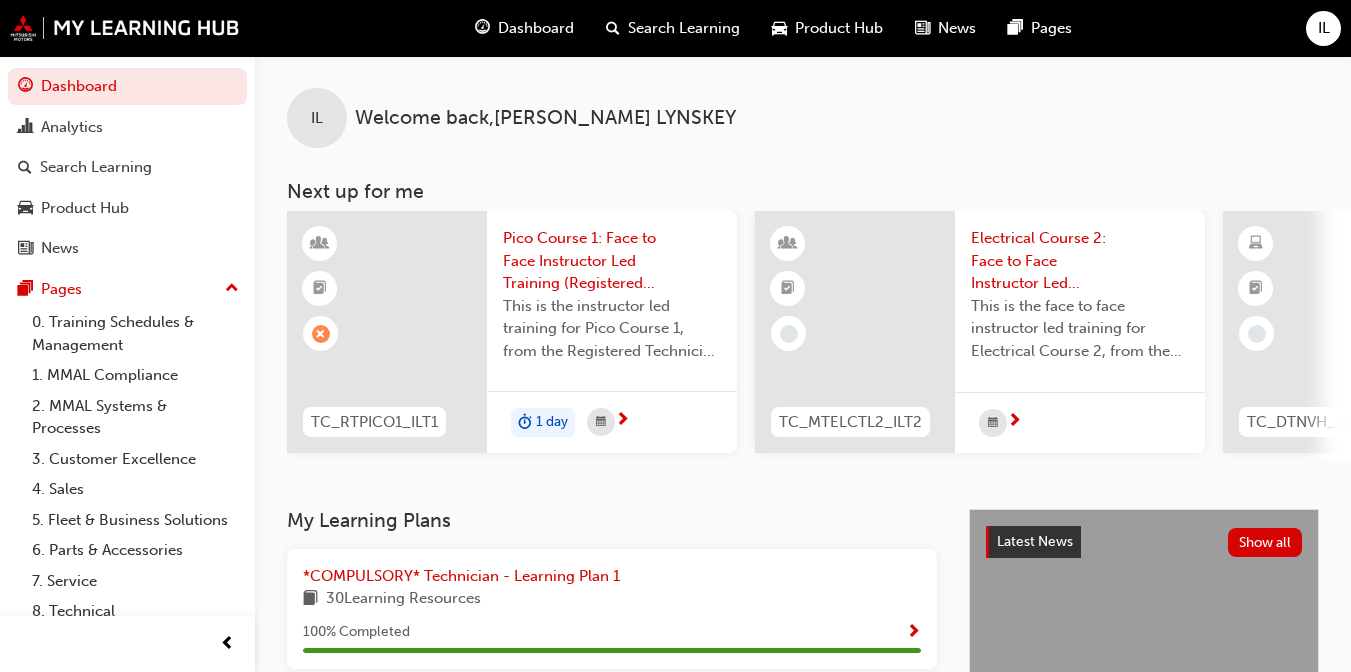 click on "Search Learning" at bounding box center [684, 28] 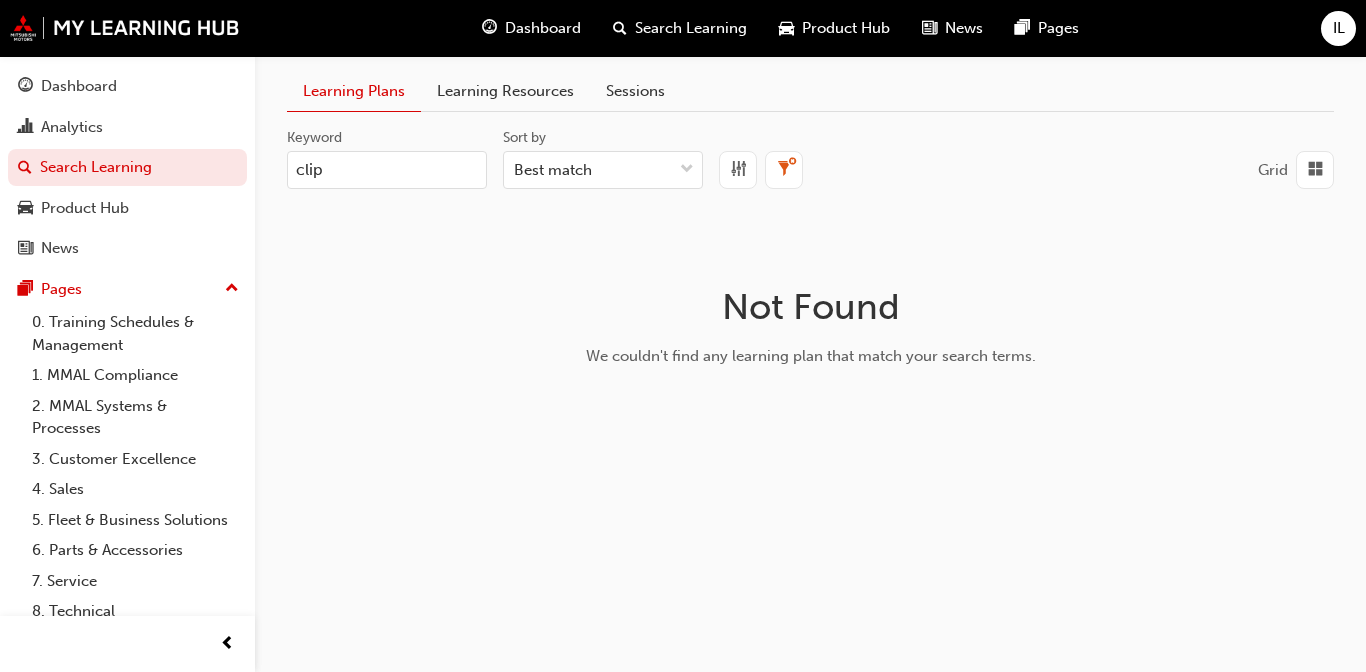 click on "clip" at bounding box center (387, 170) 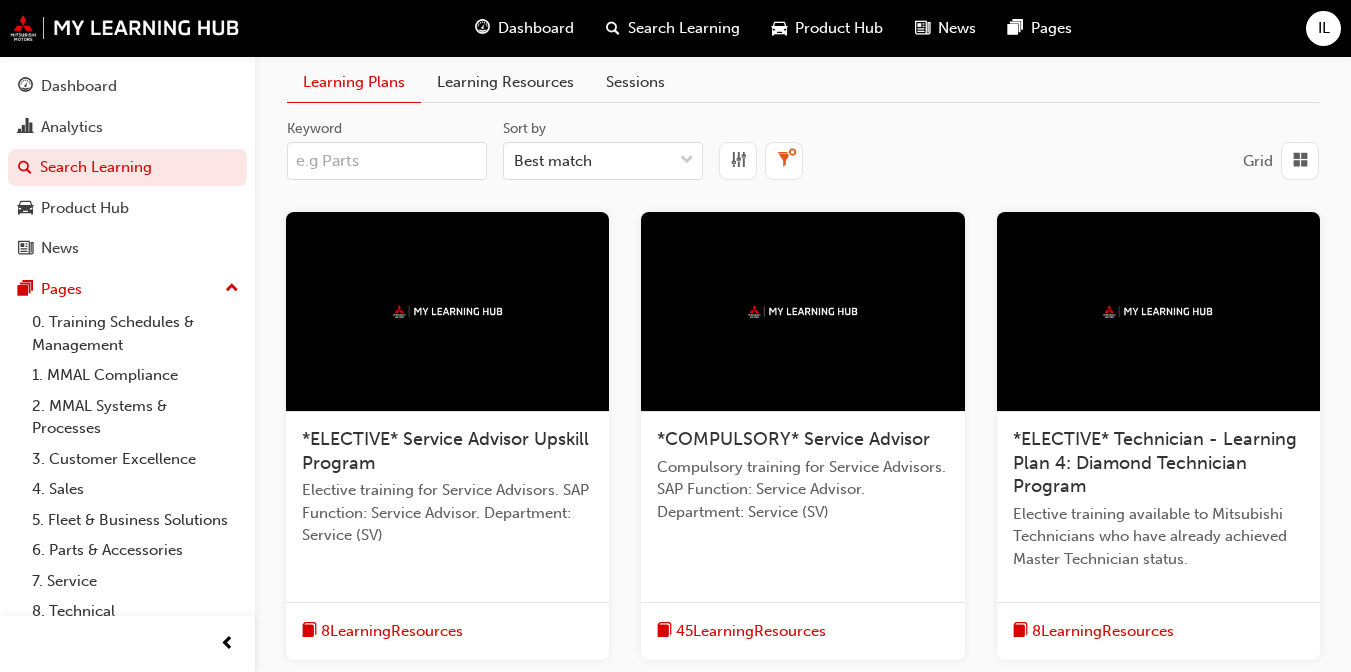 scroll, scrollTop: 0, scrollLeft: 0, axis: both 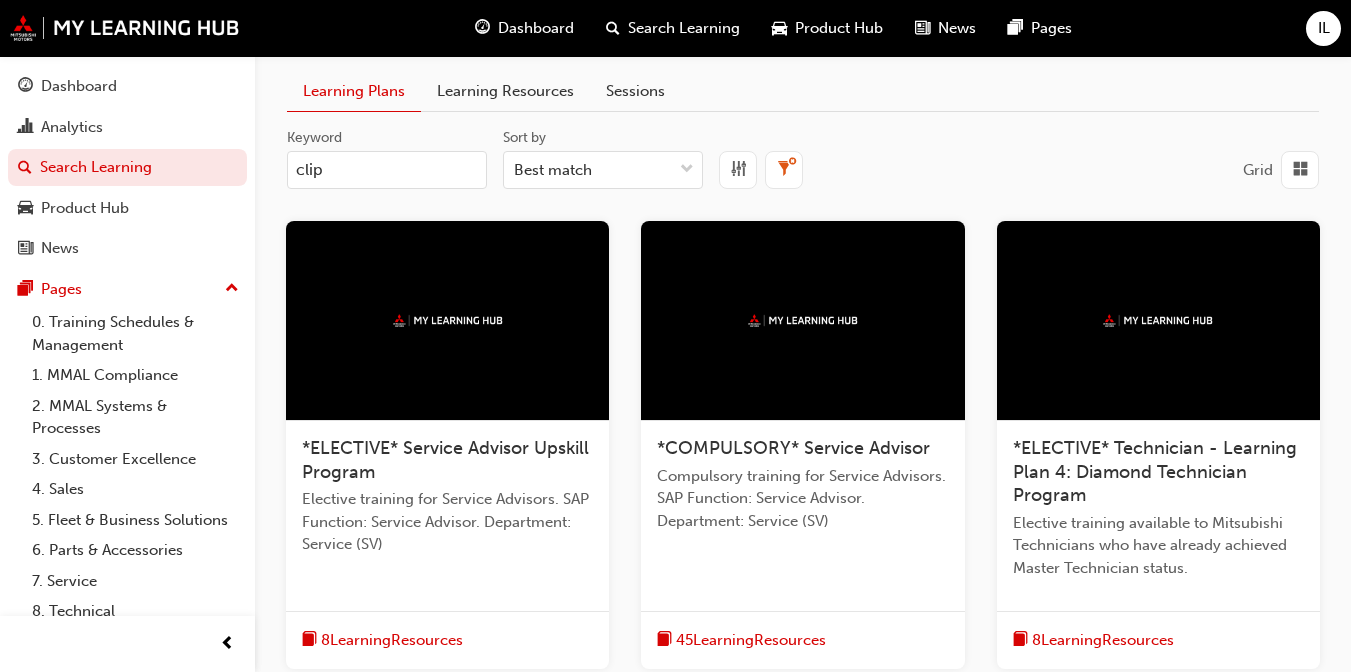 type on "clip" 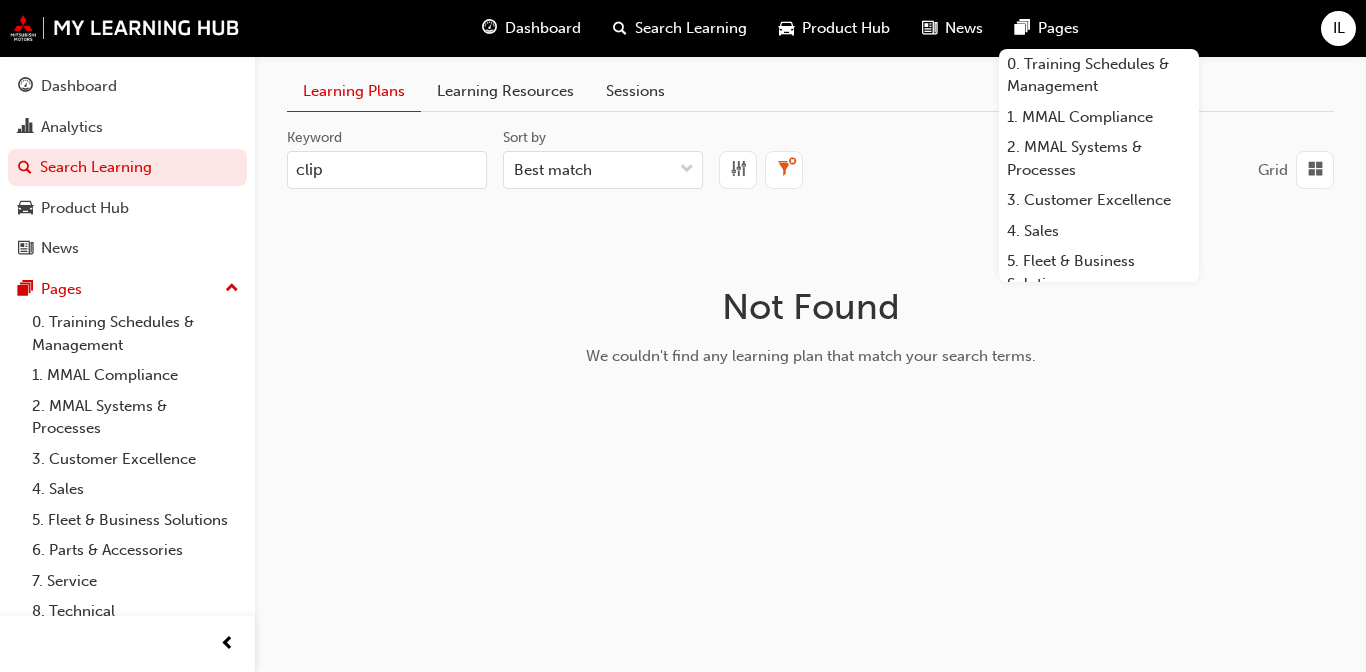 click on "Learning Resources" at bounding box center (505, 91) 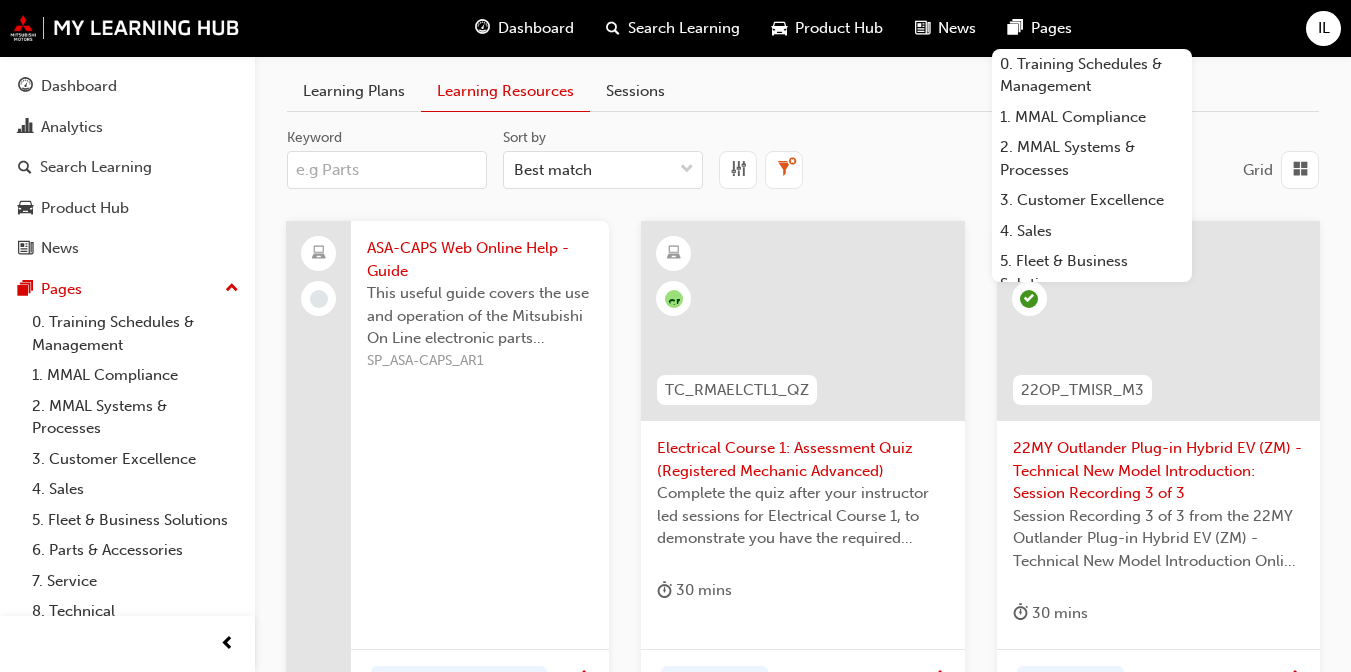 click on "Keyword" at bounding box center (387, 170) 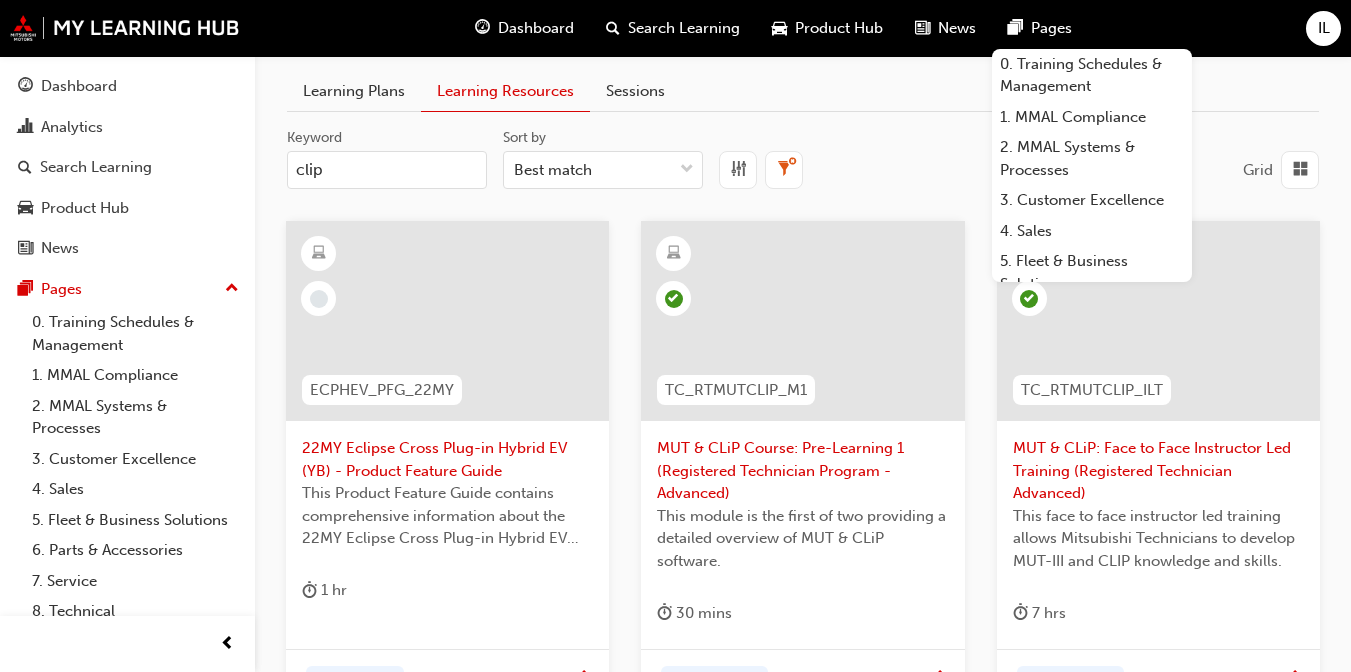 type on "clip" 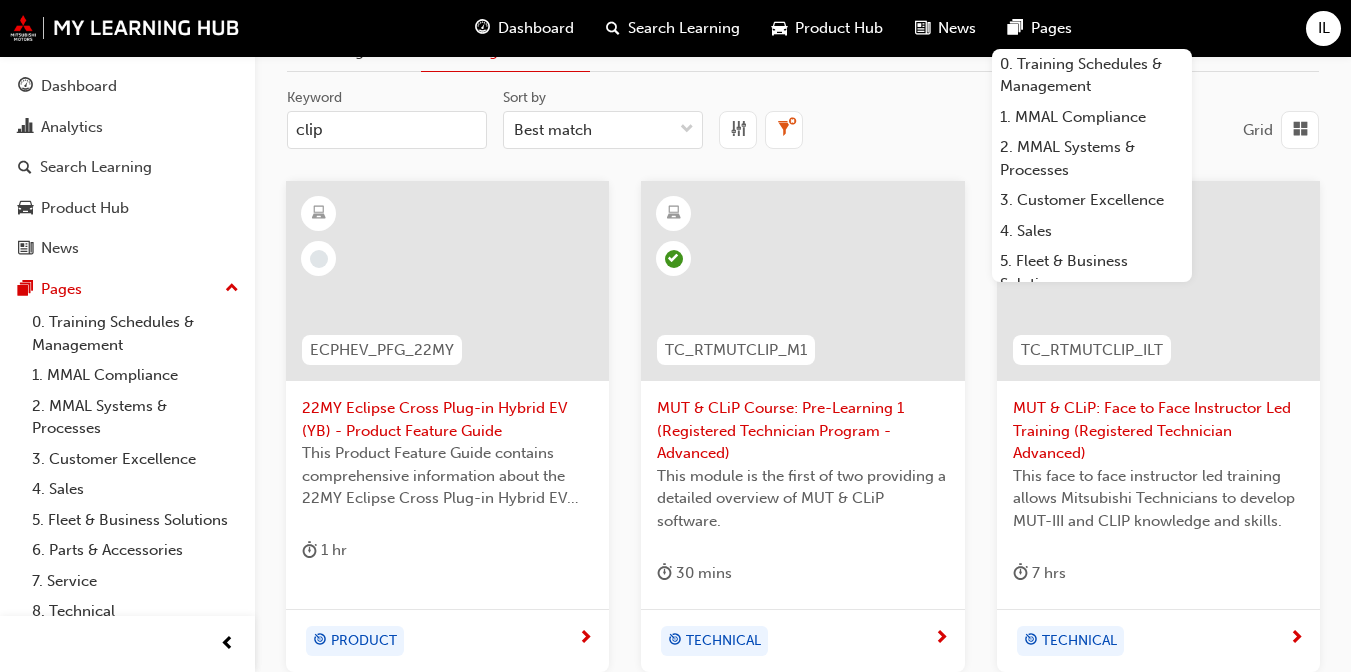scroll, scrollTop: 80, scrollLeft: 0, axis: vertical 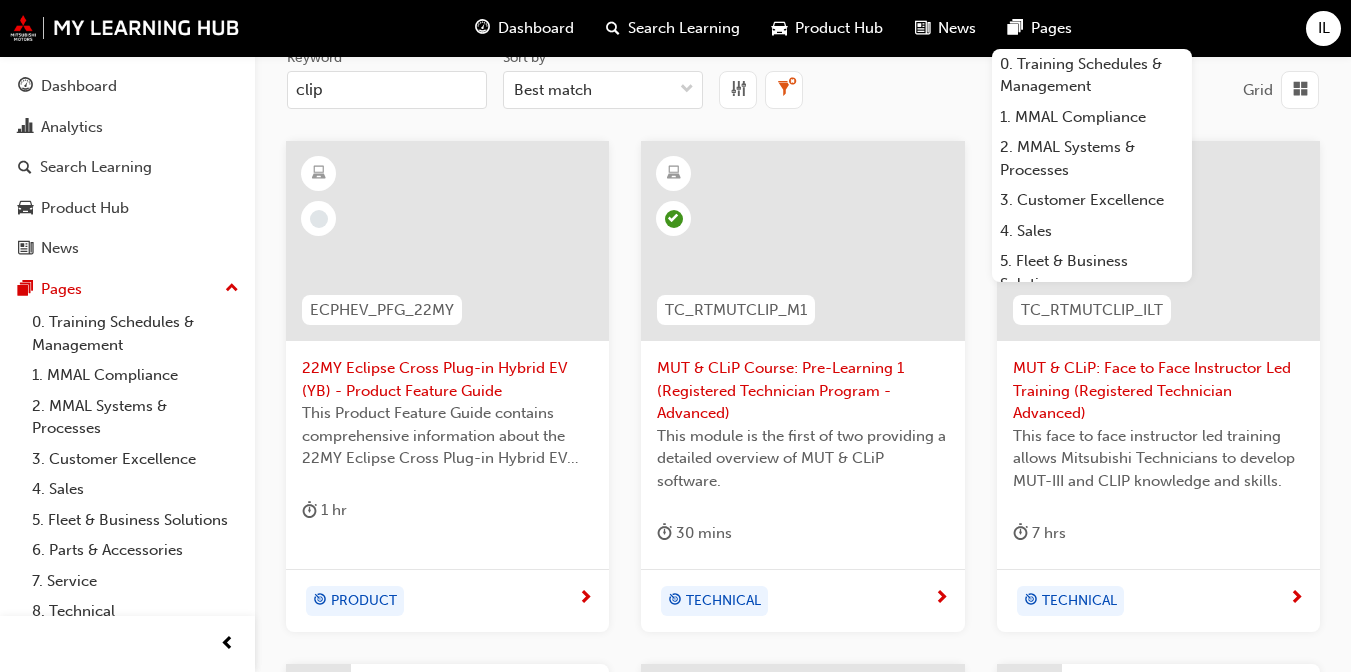 click on "MUT & CLiP: Face to Face Instructor Led Training (Registered Technician Advanced)" at bounding box center [1158, 391] 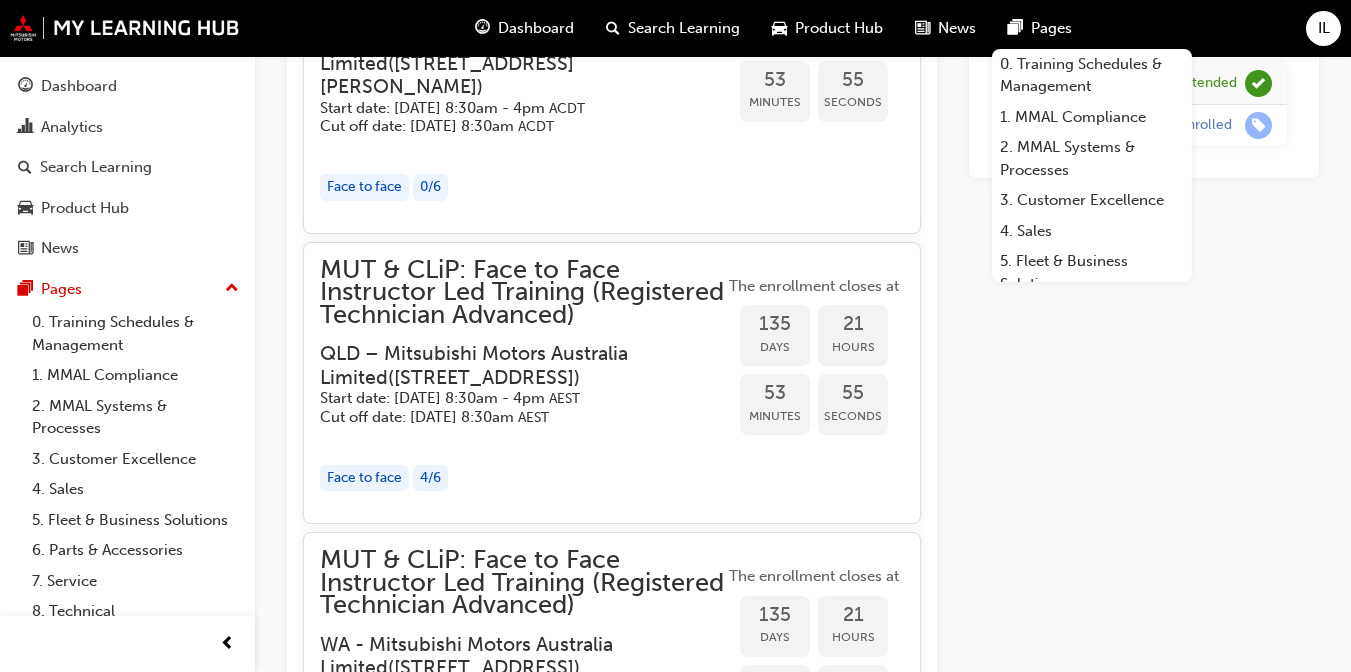 scroll, scrollTop: 2618, scrollLeft: 0, axis: vertical 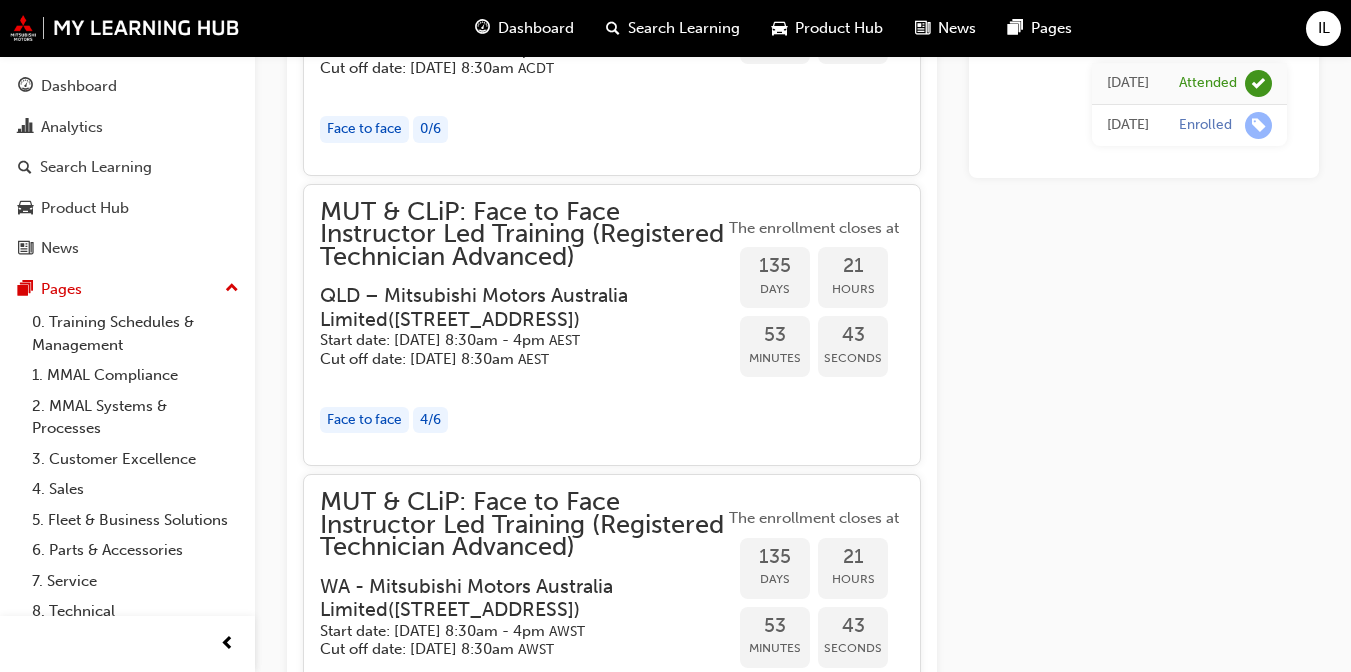 click on "MUT & CLiP: Face to Face Instructor Led Training (Registered Technician Advanced)" at bounding box center [522, 235] 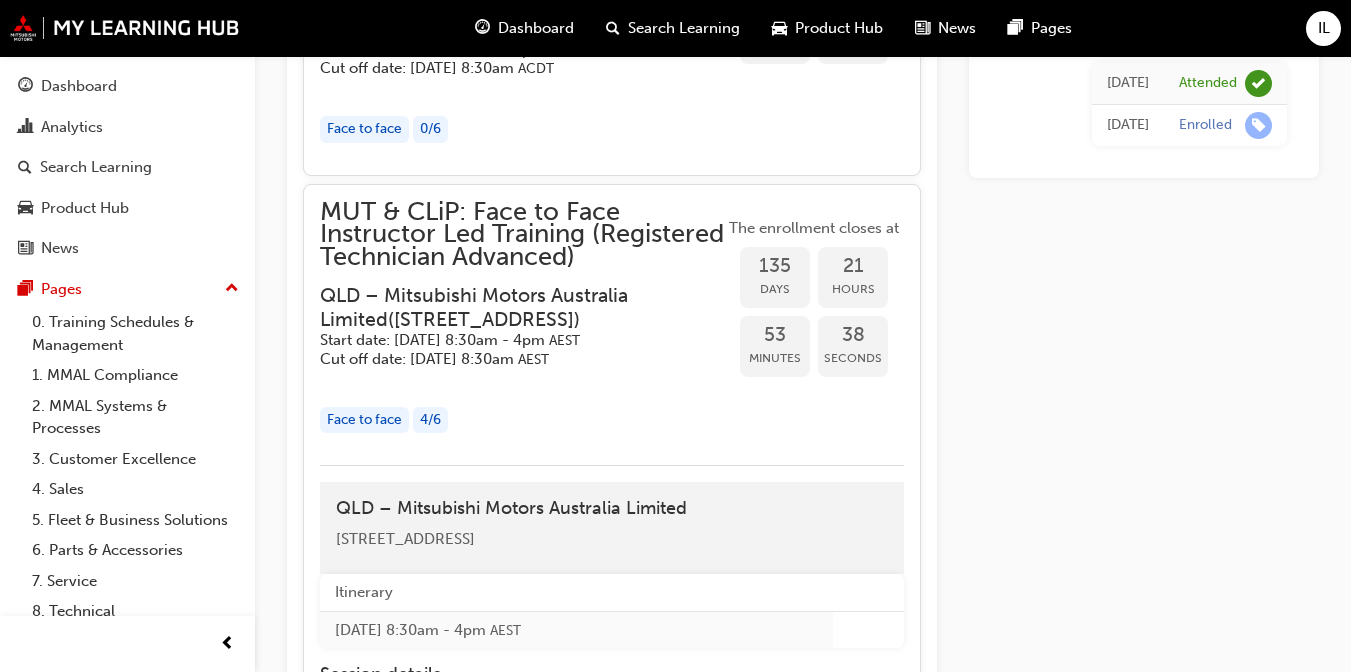 type 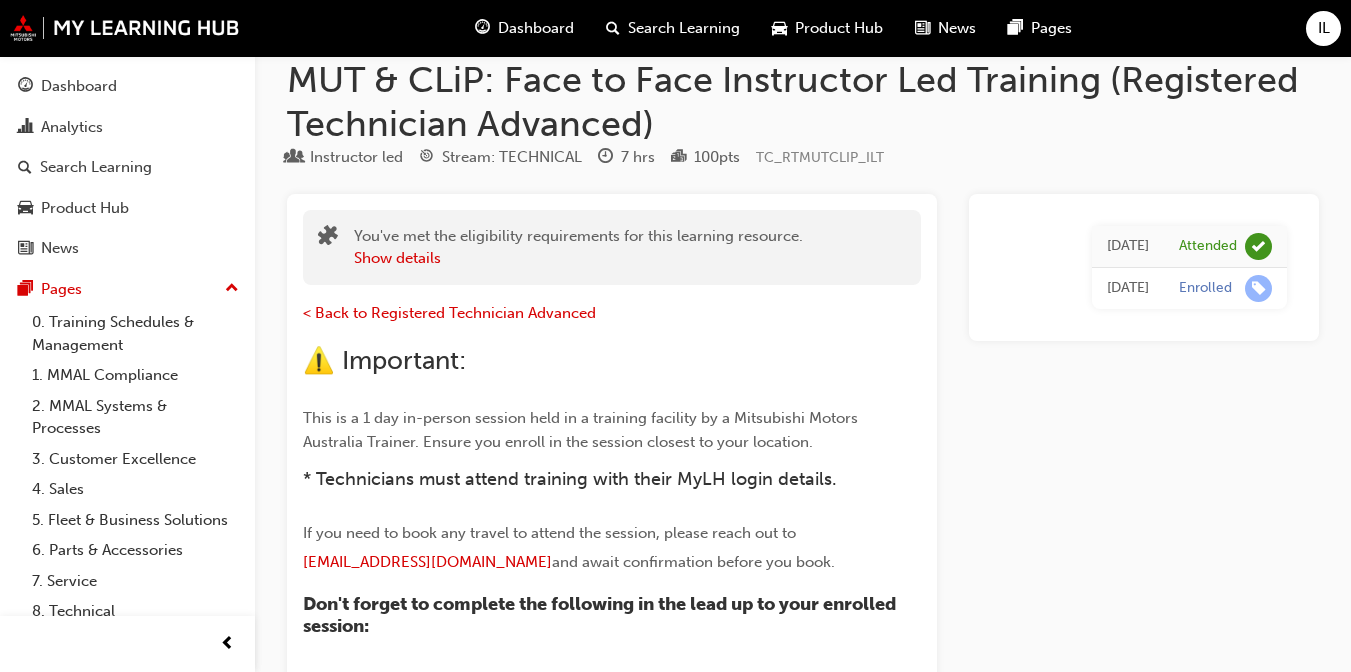 scroll, scrollTop: 0, scrollLeft: 0, axis: both 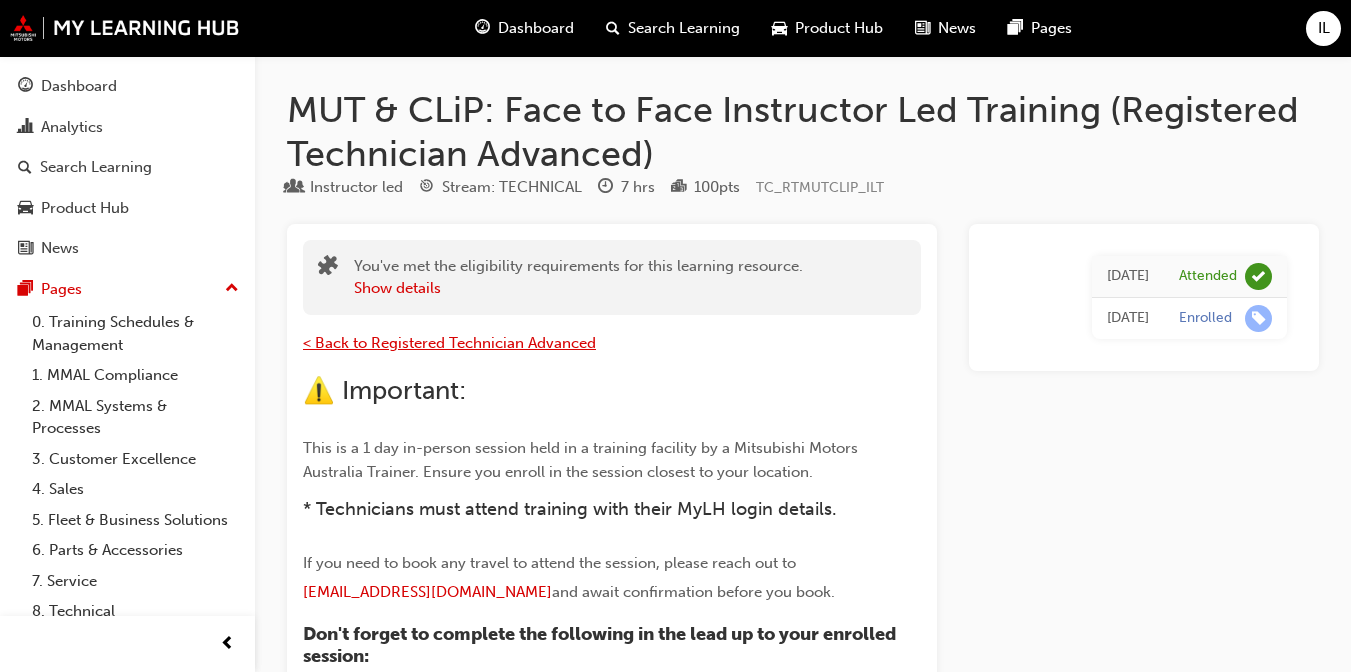 click on "< Back to Registered Technician Advanced" at bounding box center (449, 343) 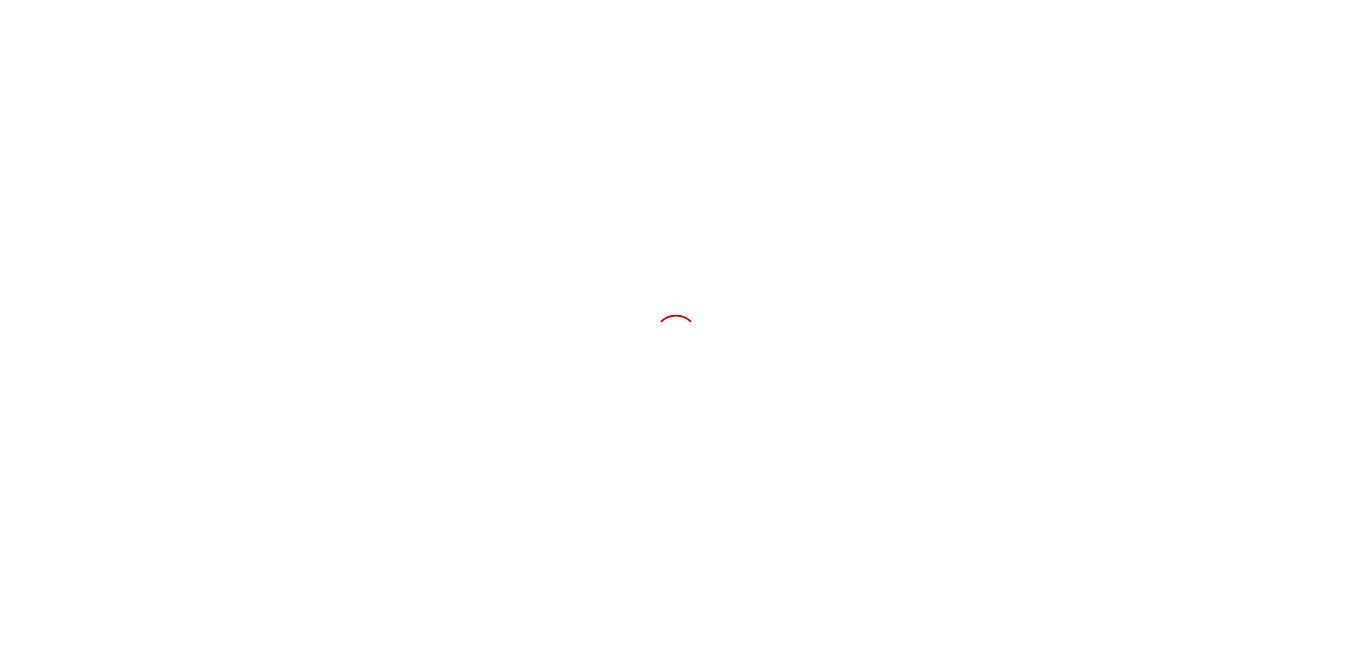 scroll, scrollTop: 0, scrollLeft: 0, axis: both 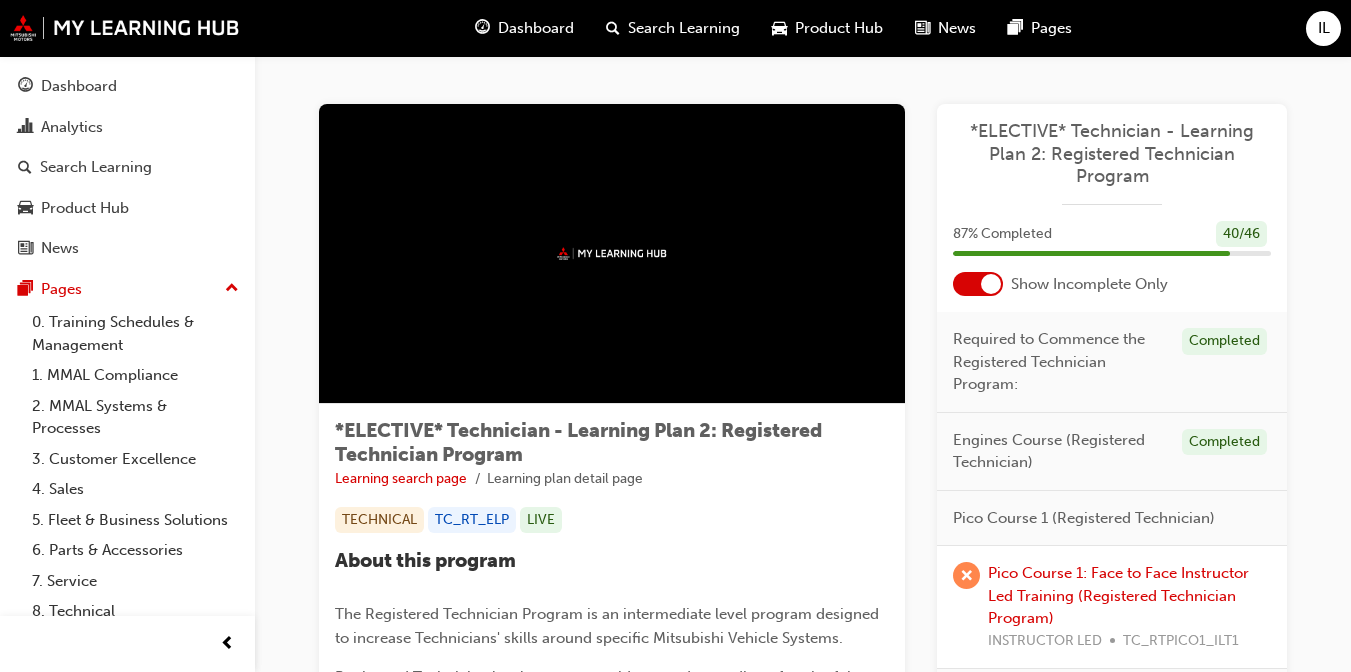 click on "Search Learning" at bounding box center [684, 28] 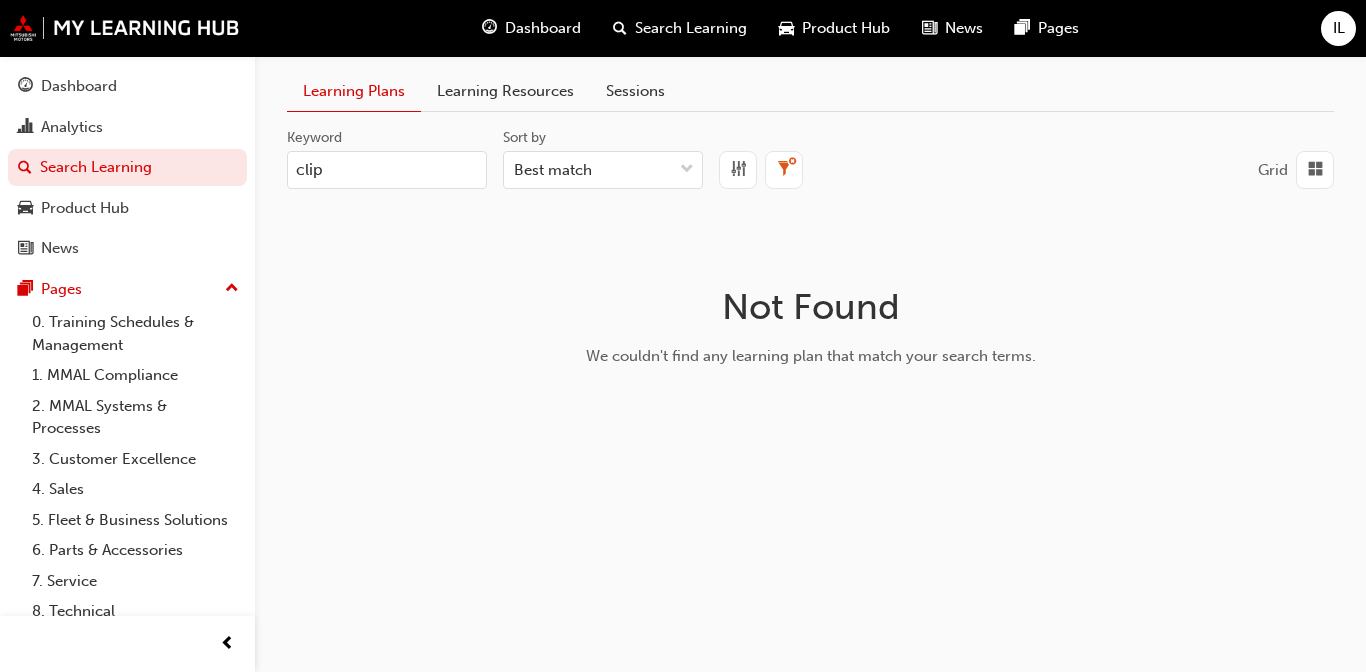 click on "Dashboard" at bounding box center [543, 28] 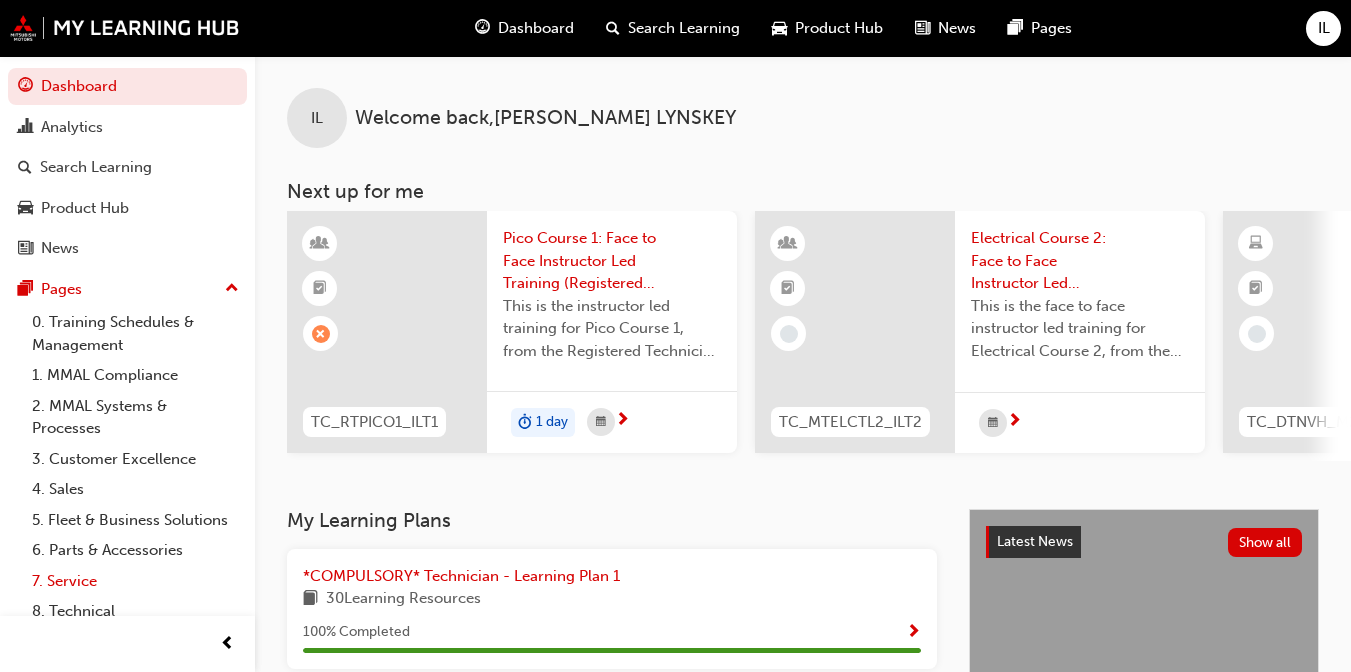 click on "7. Service" at bounding box center (135, 581) 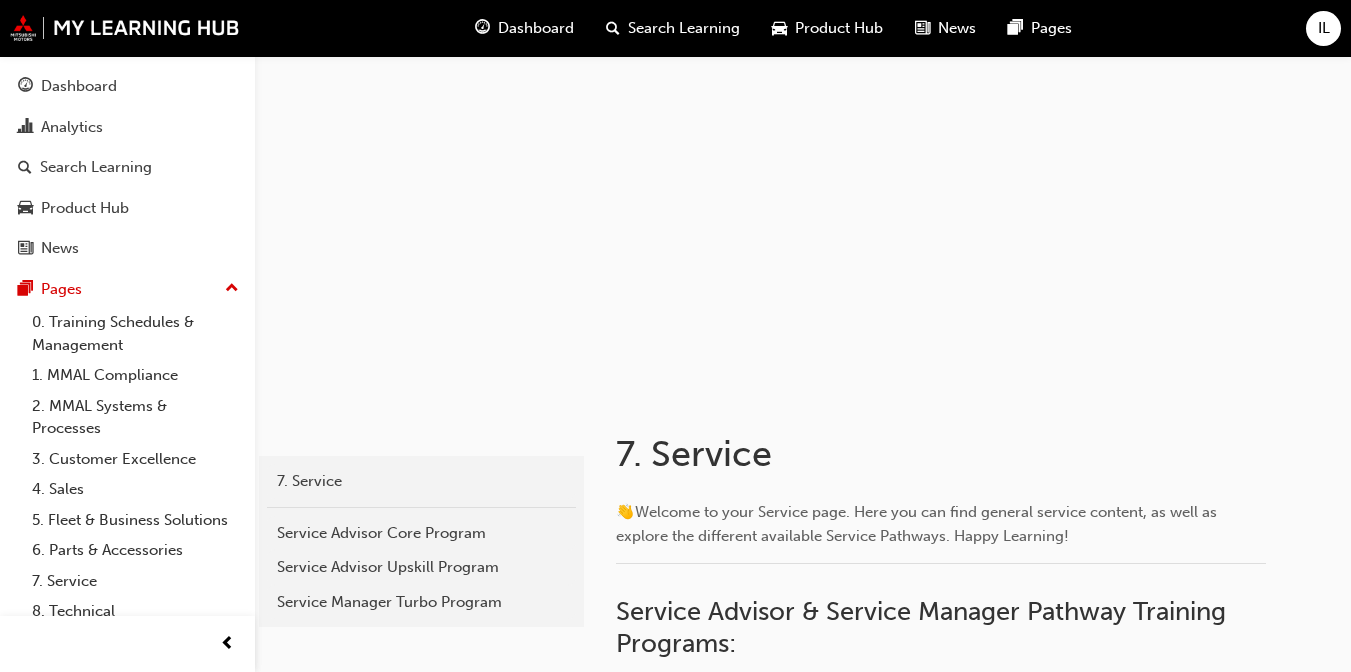 scroll, scrollTop: 0, scrollLeft: 0, axis: both 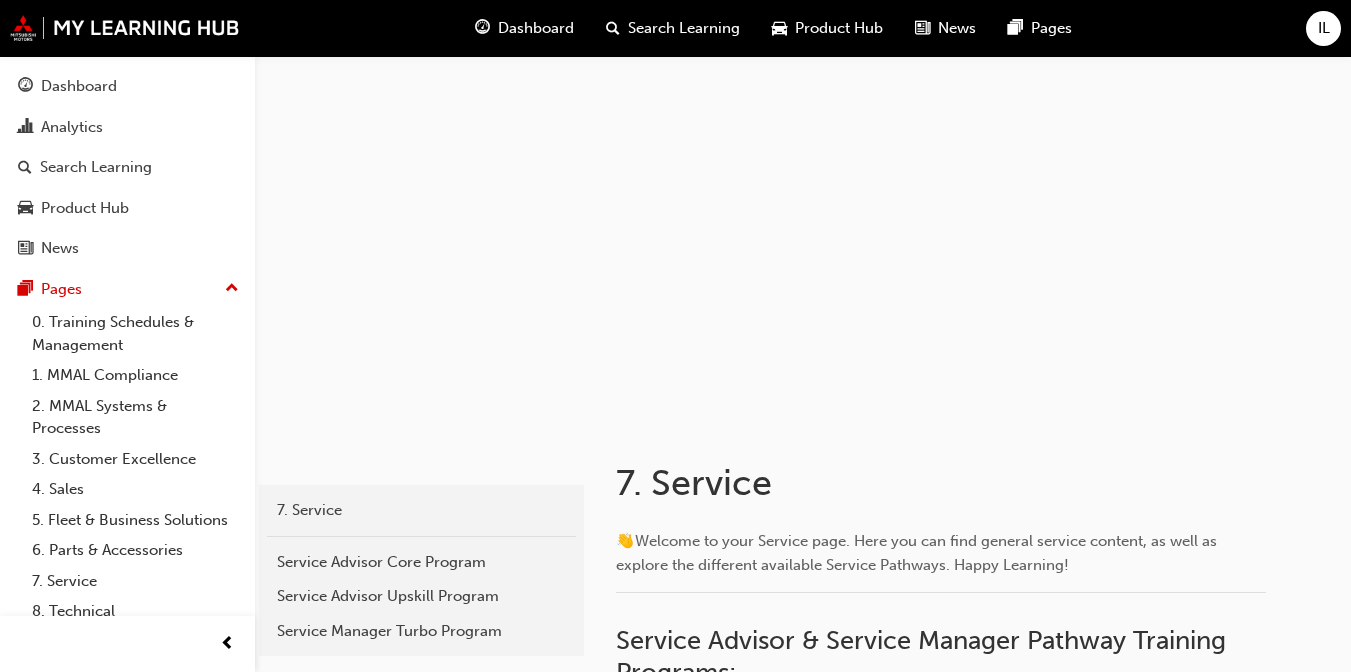 click on "Search Learning" at bounding box center (684, 28) 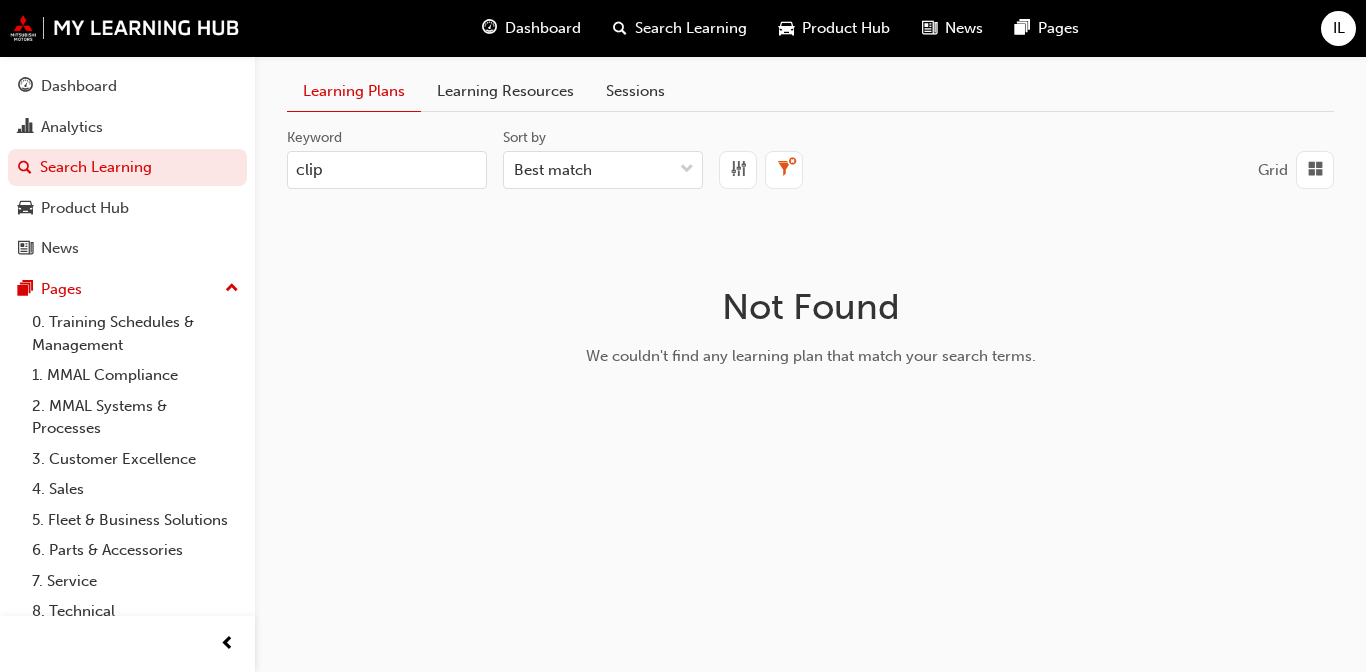 click on "Sessions" at bounding box center [635, 91] 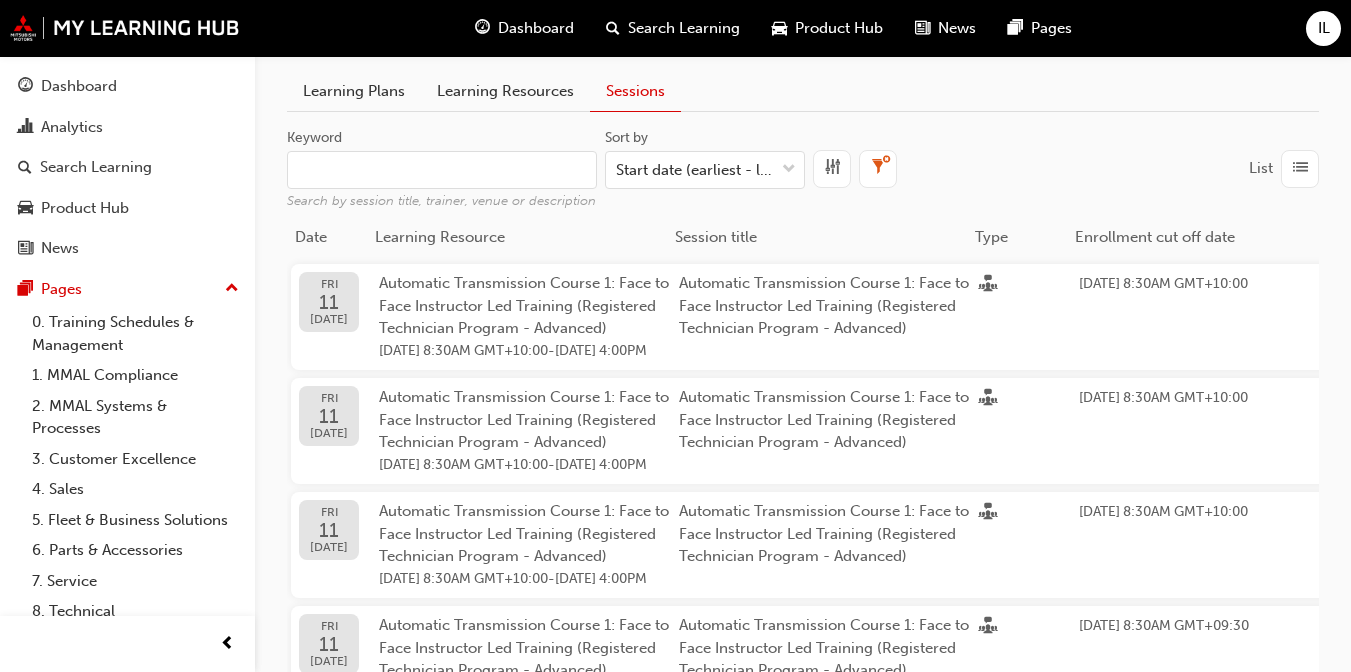 click on "Keyword Search by session title, trainer, venue or description" at bounding box center [442, 170] 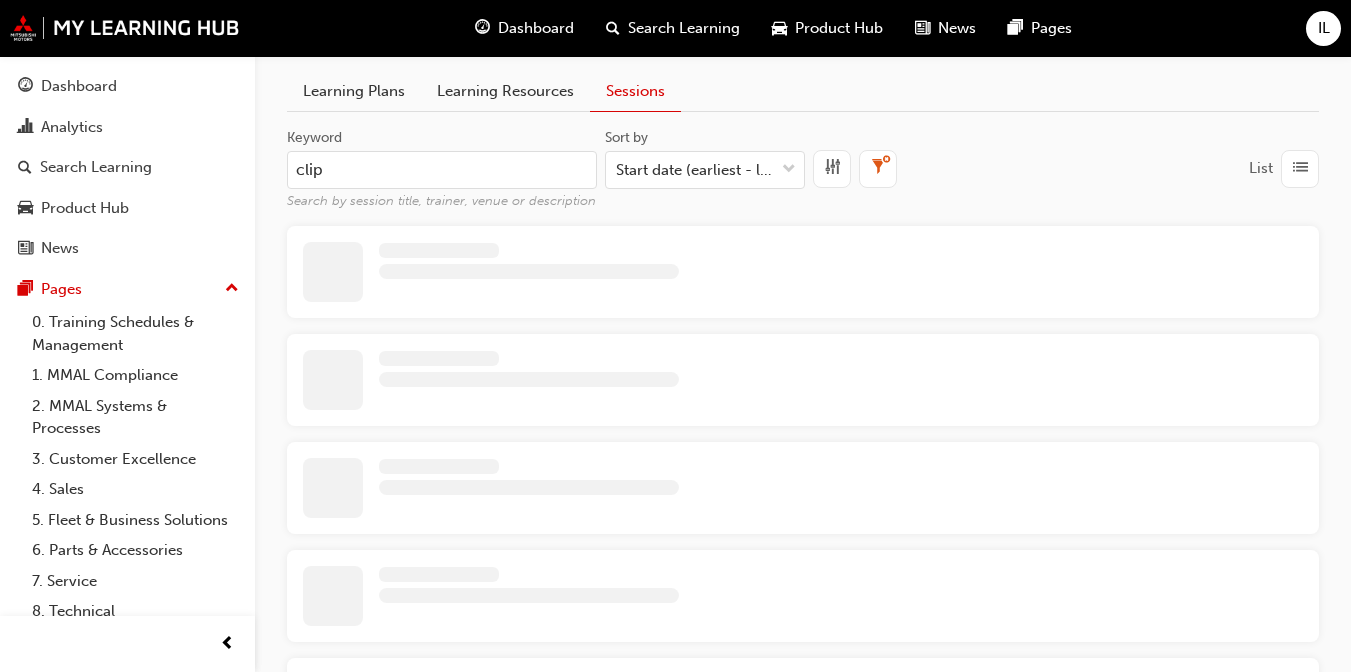 type on "clip" 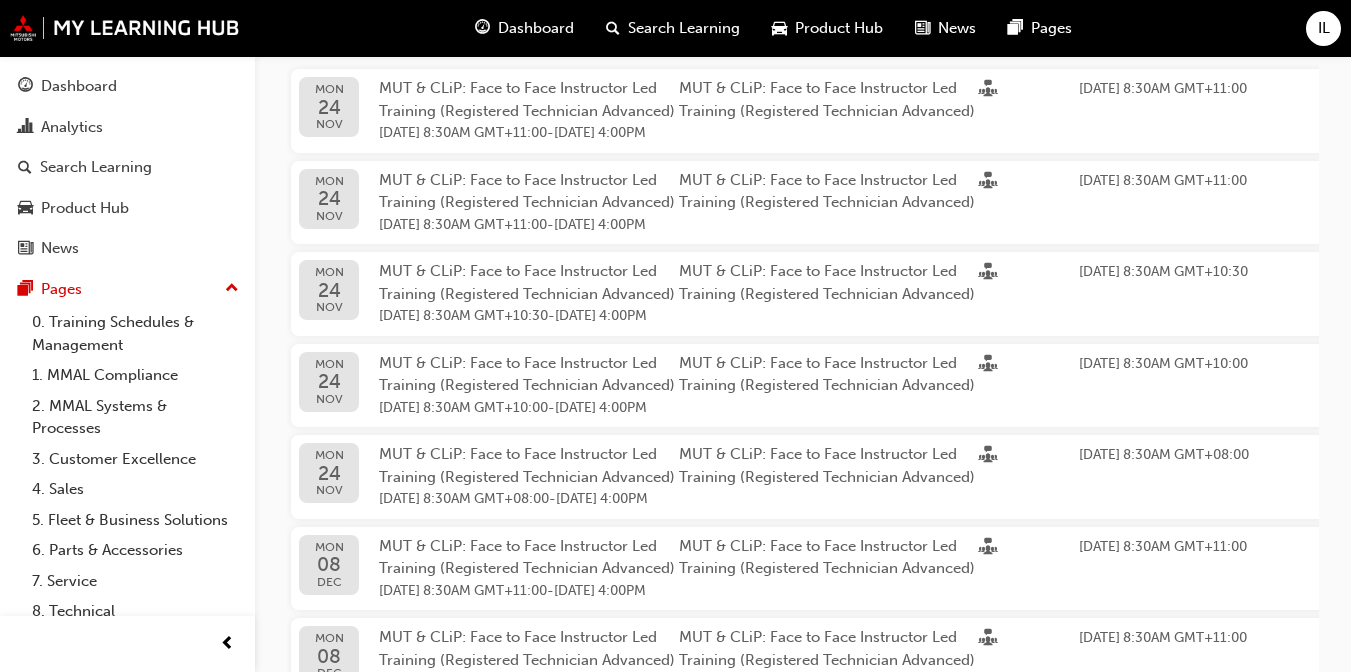scroll, scrollTop: 0, scrollLeft: 0, axis: both 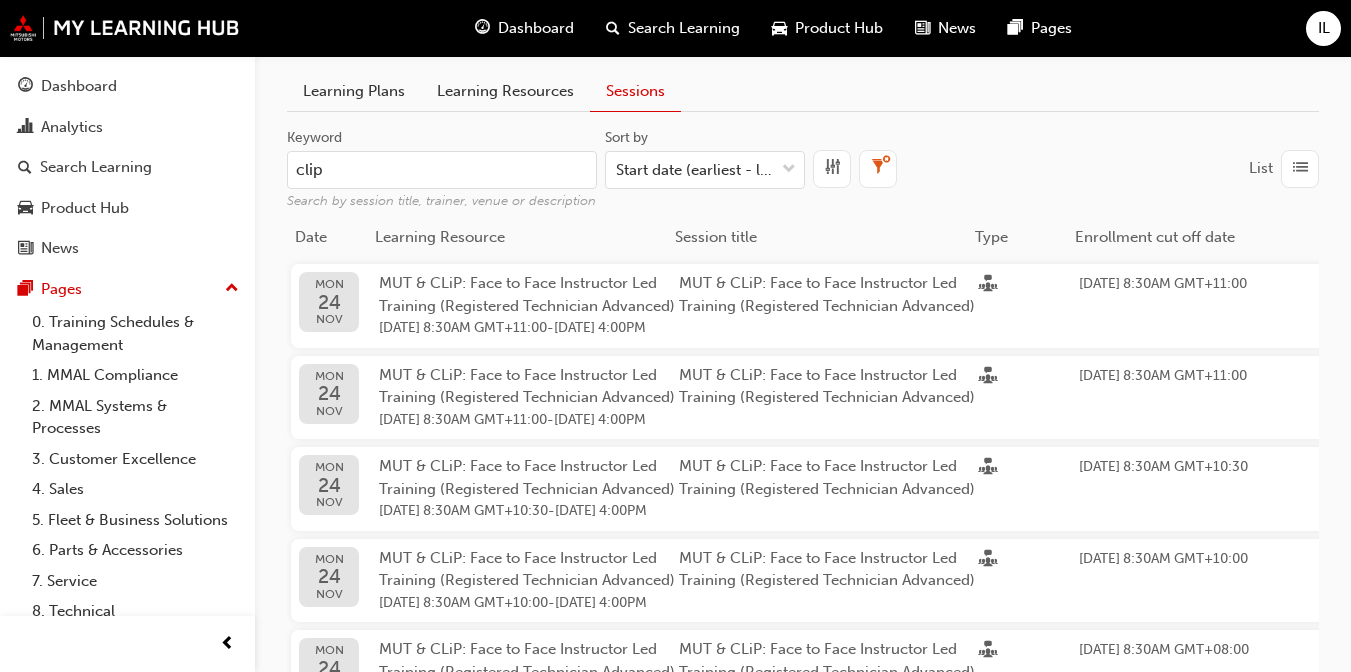 click on "Search Learning" at bounding box center (684, 28) 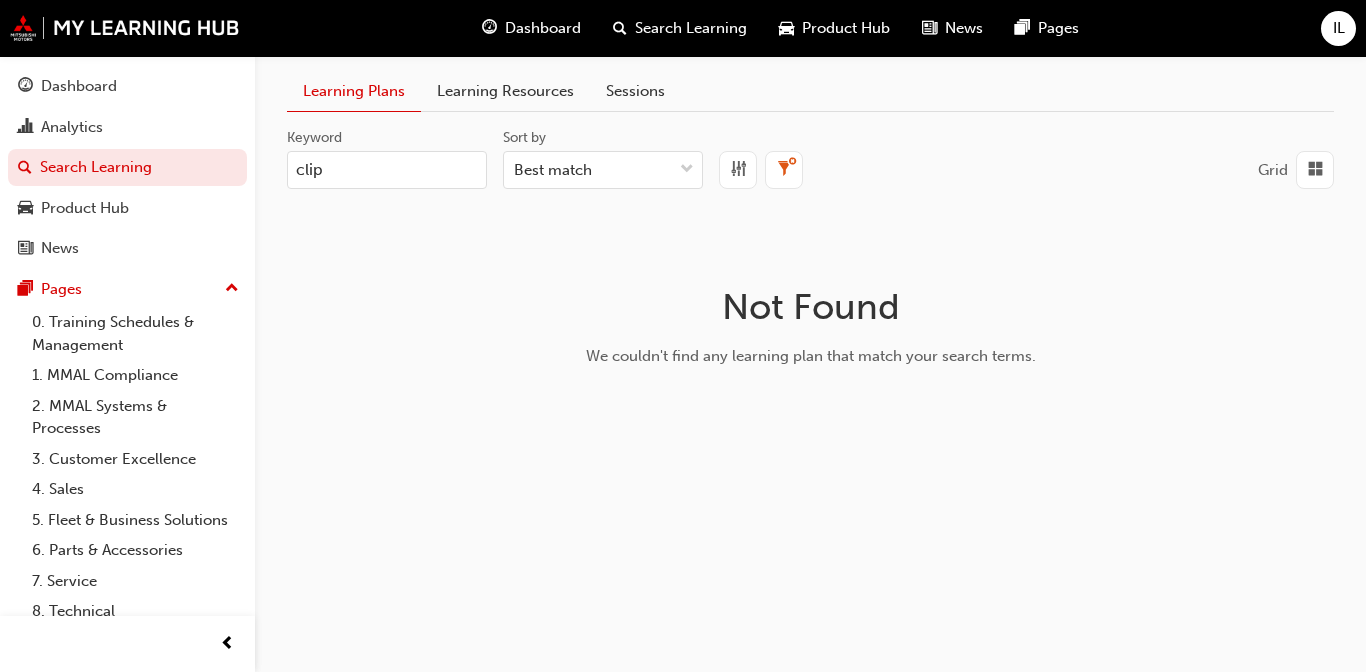 click on "Learning Resources" at bounding box center (505, 91) 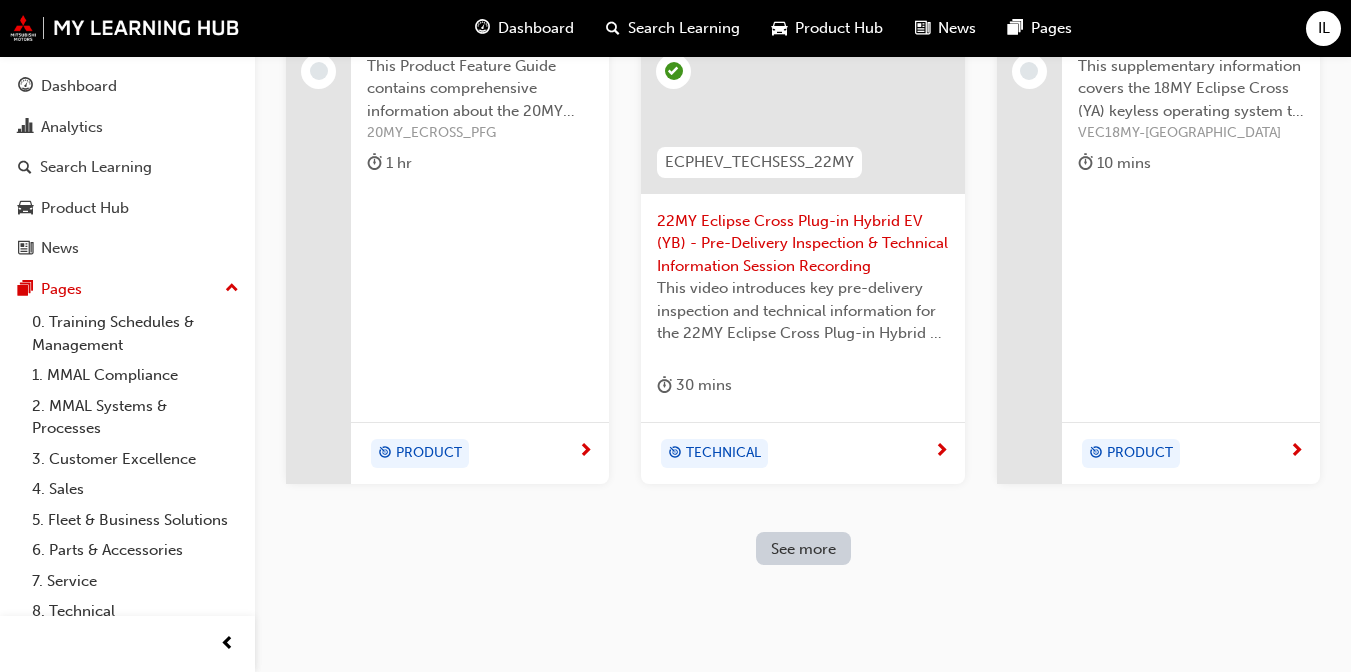 scroll, scrollTop: 789, scrollLeft: 0, axis: vertical 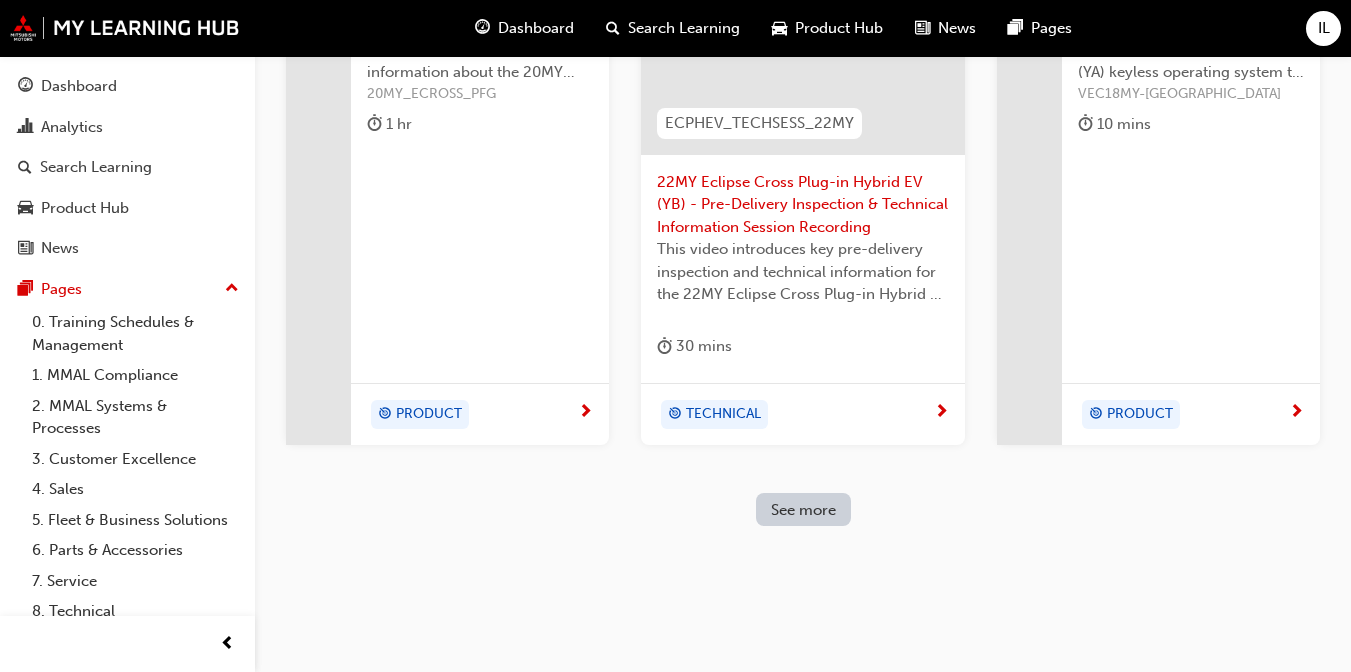 click on "See more" at bounding box center (803, 510) 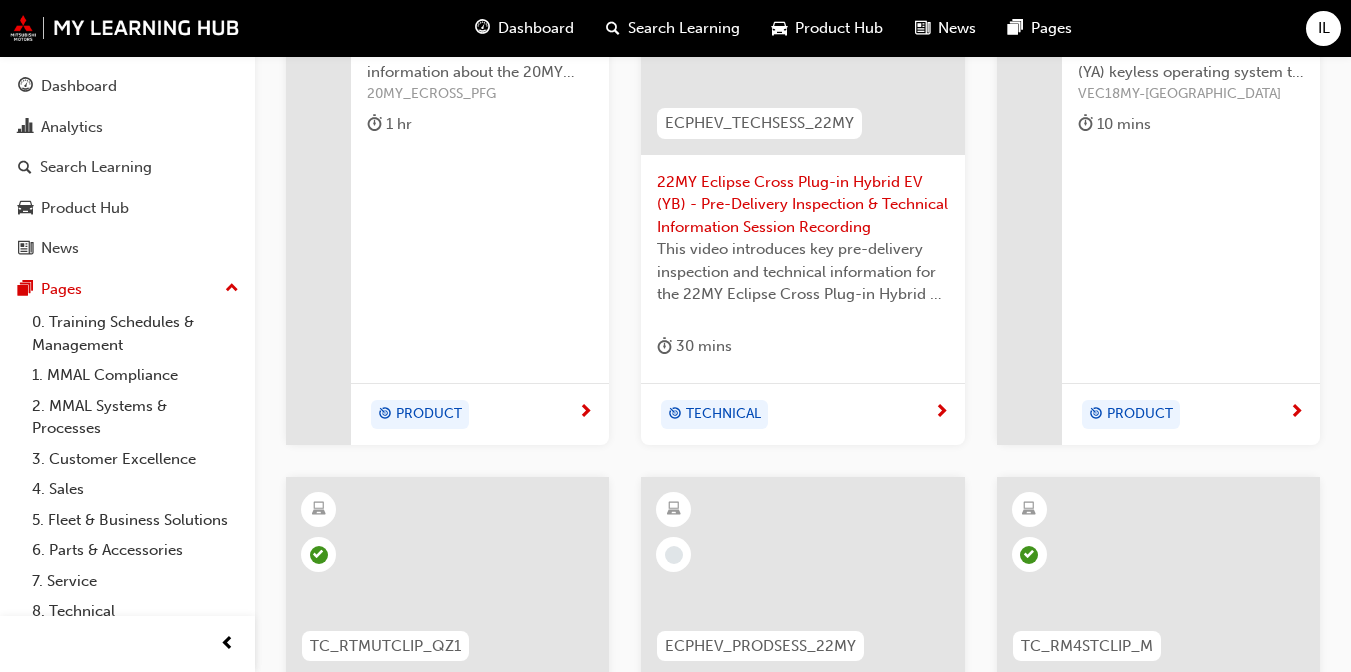 type 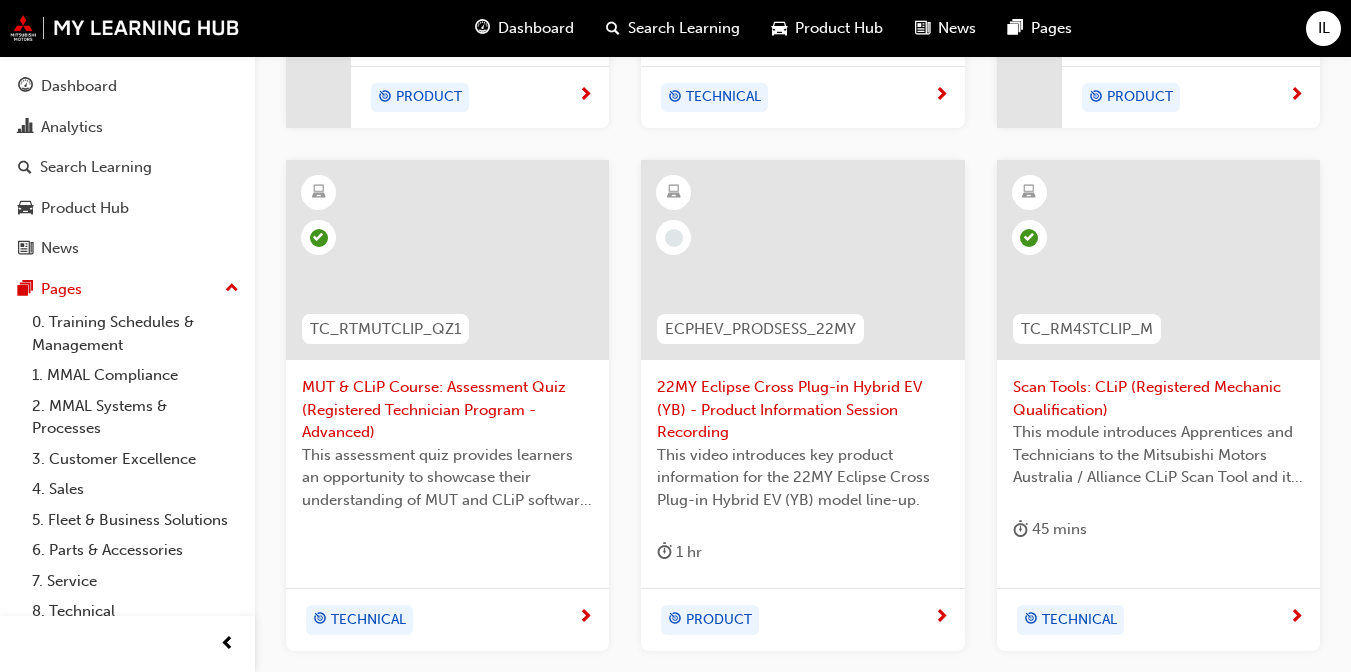 scroll, scrollTop: 1109, scrollLeft: 0, axis: vertical 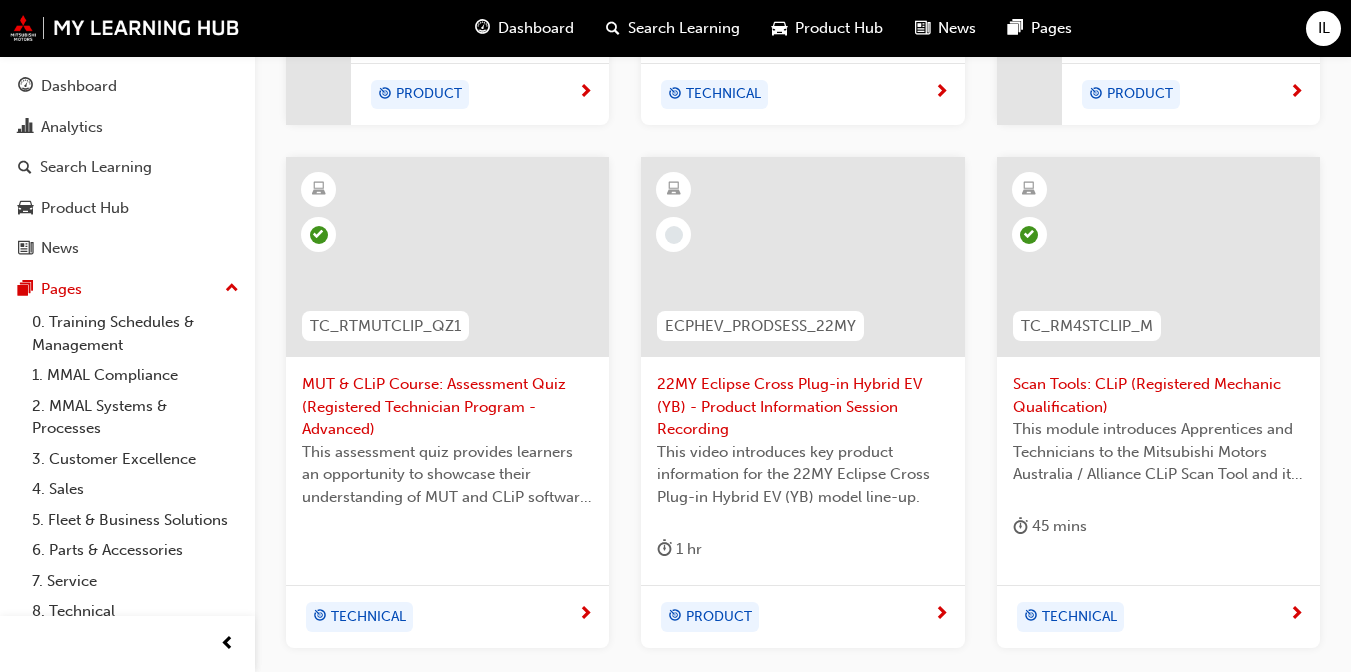 click on "MUT & CLiP Course: Assessment Quiz (Registered Technician Program - Advanced)" at bounding box center (447, 407) 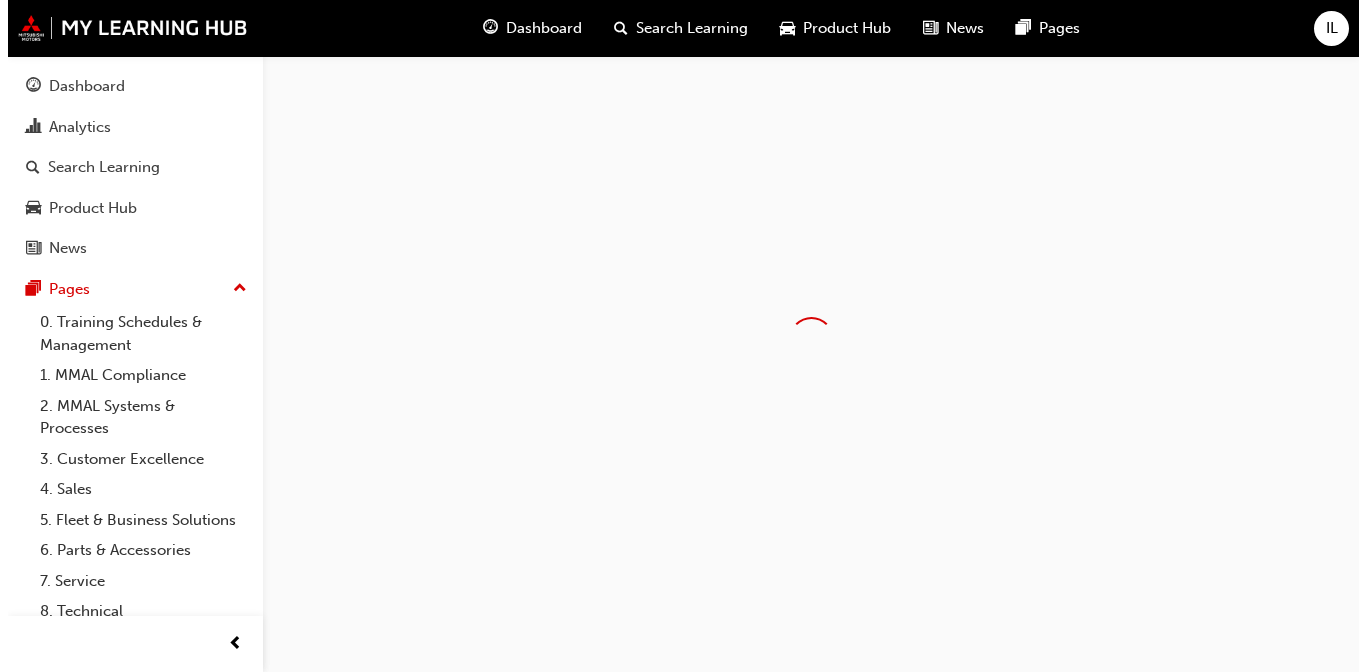 scroll, scrollTop: 0, scrollLeft: 0, axis: both 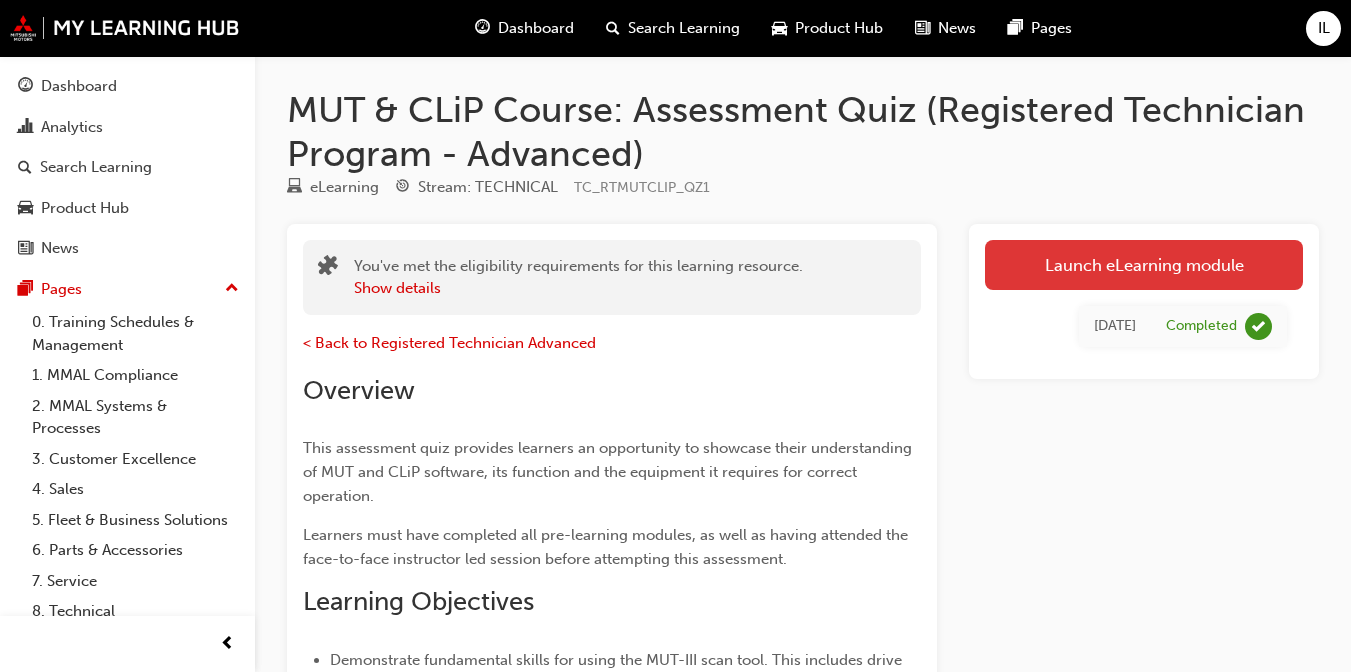 click on "Launch eLearning module" at bounding box center [1144, 265] 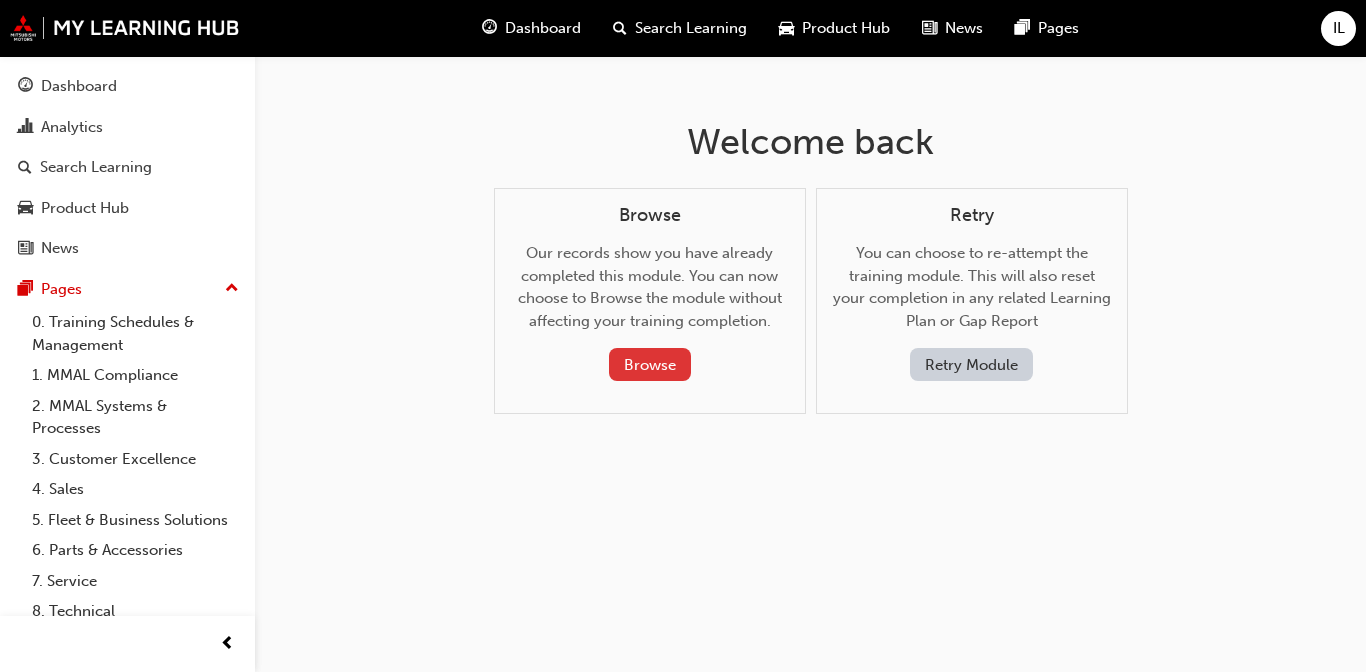 click on "Browse" at bounding box center (650, 364) 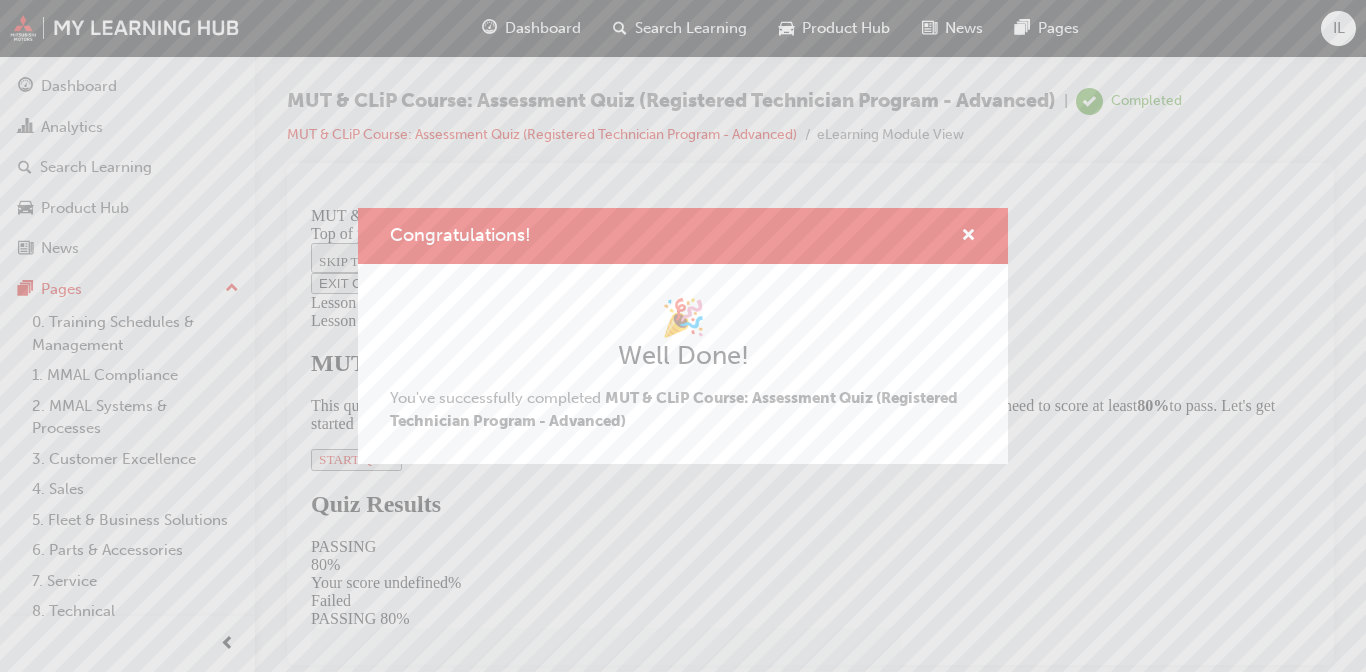 scroll, scrollTop: 0, scrollLeft: 0, axis: both 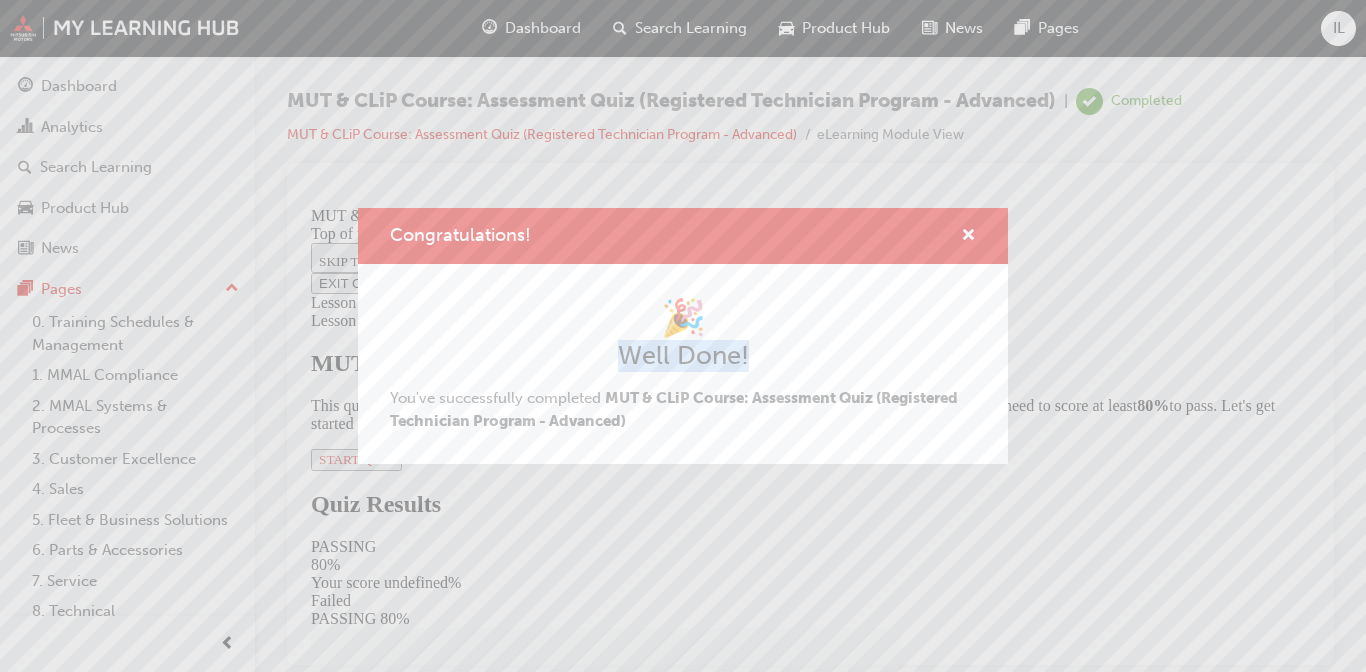drag, startPoint x: 1311, startPoint y: 285, endPoint x: 1320, endPoint y: 405, distance: 120.33703 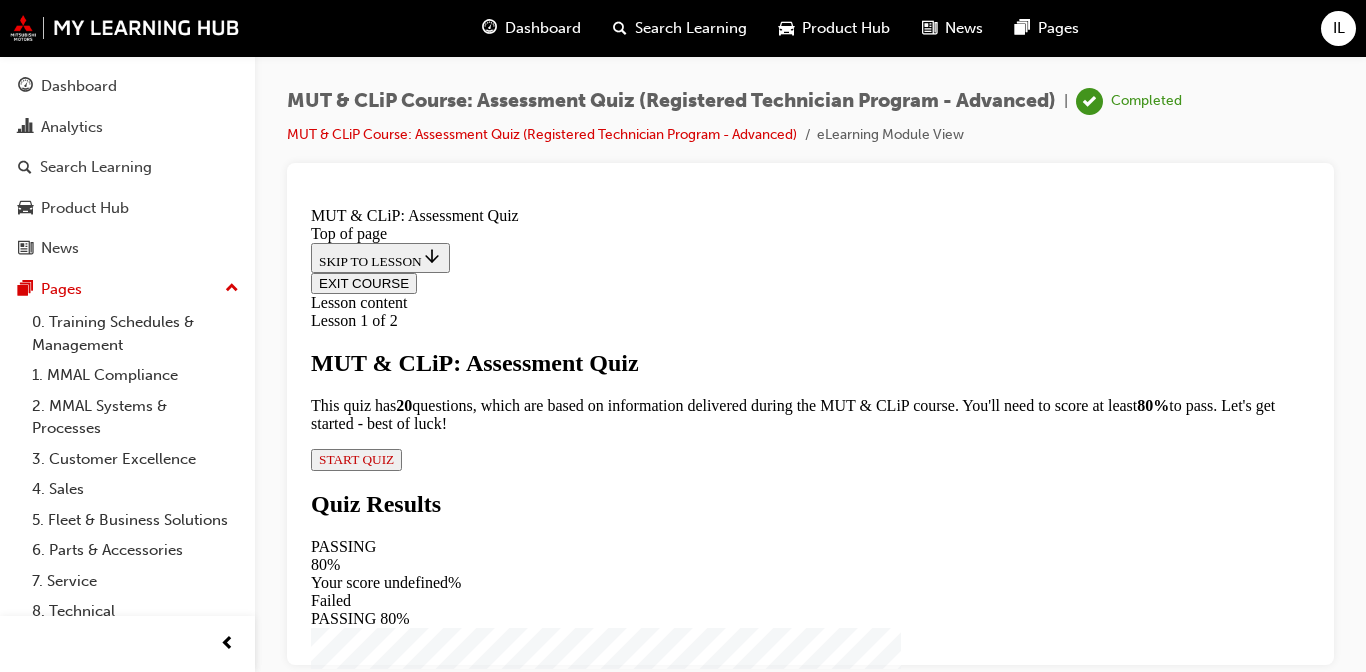 scroll, scrollTop: 0, scrollLeft: 0, axis: both 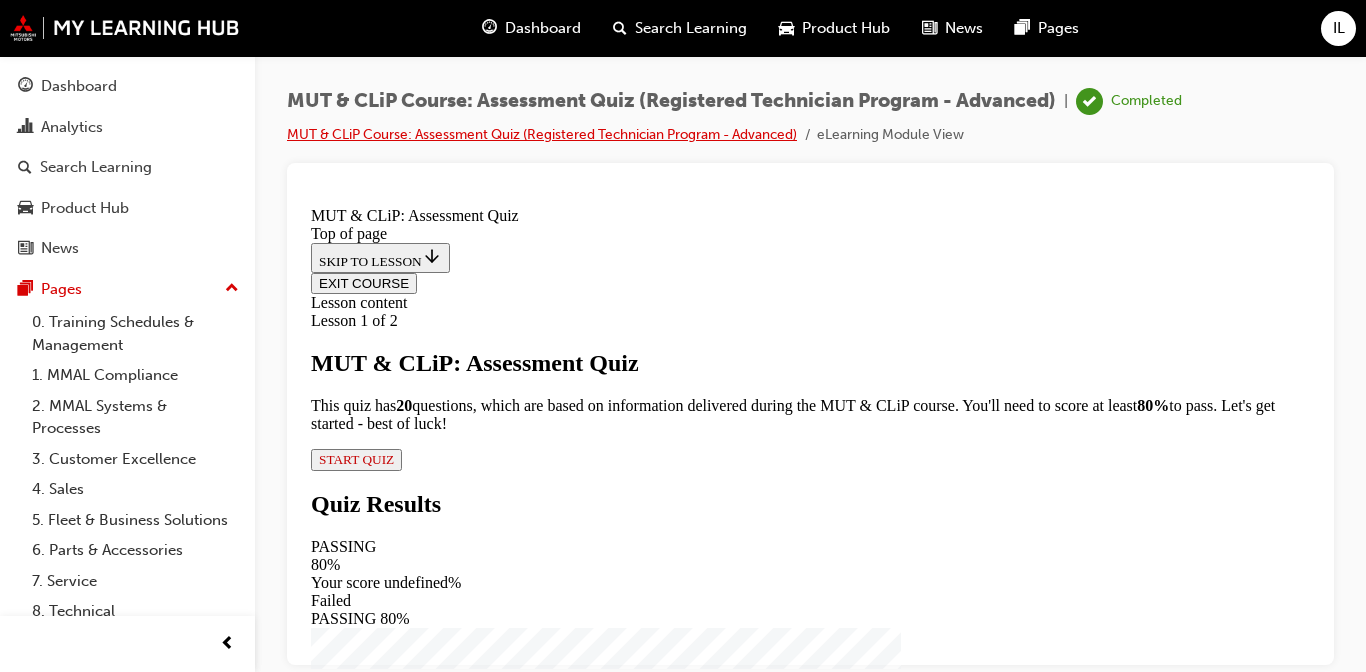 click on "MUT & CLiP Course: Assessment Quiz (Registered Technician Program - Advanced)" at bounding box center (542, 134) 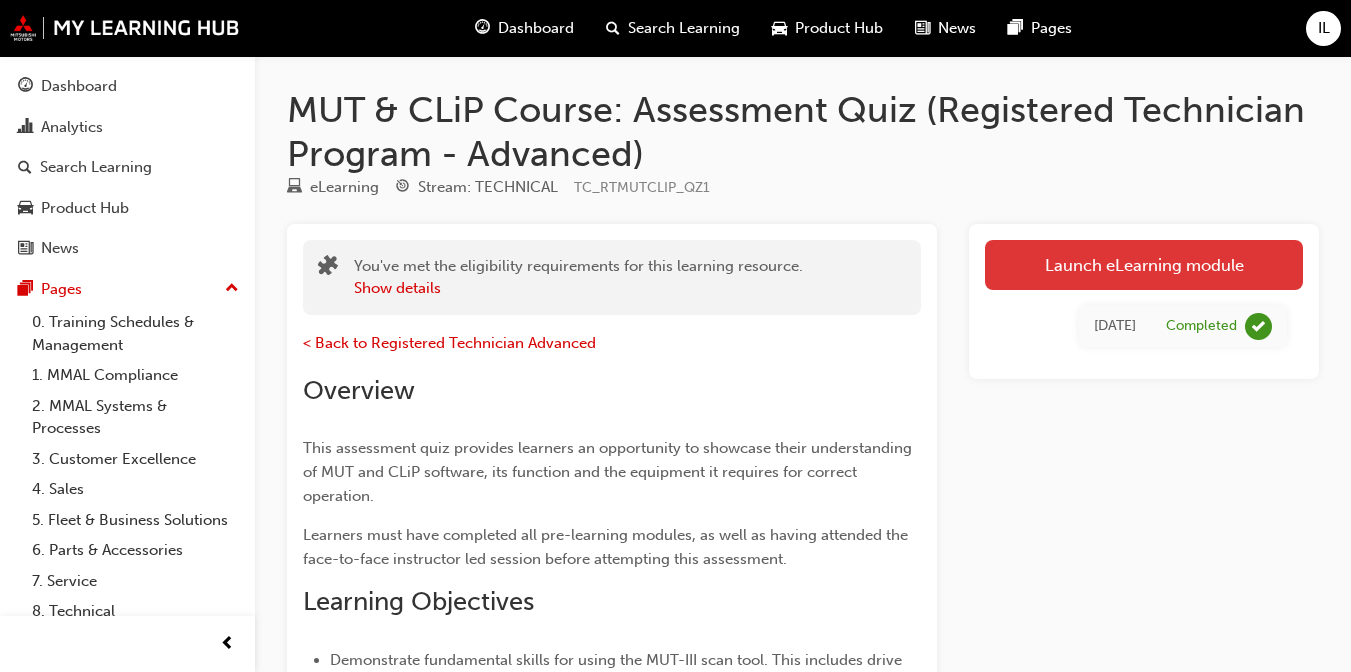 click on "Launch eLearning module" at bounding box center (1144, 265) 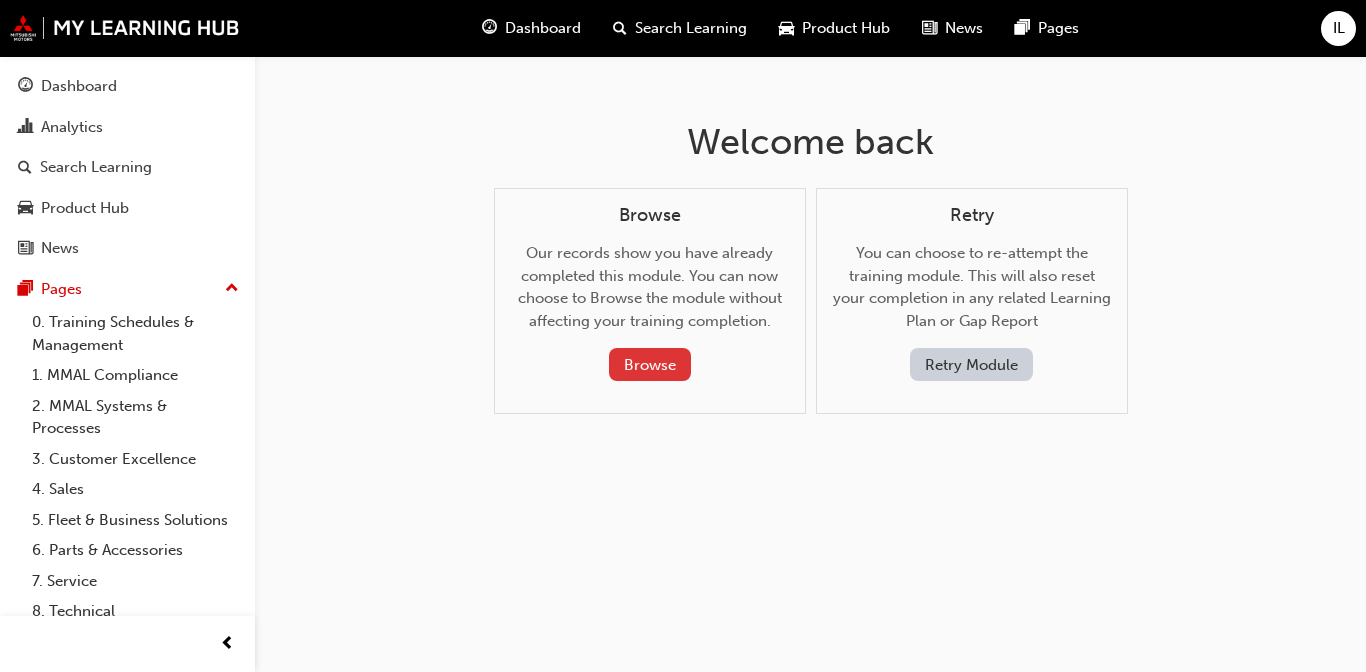 click on "Browse" at bounding box center [650, 364] 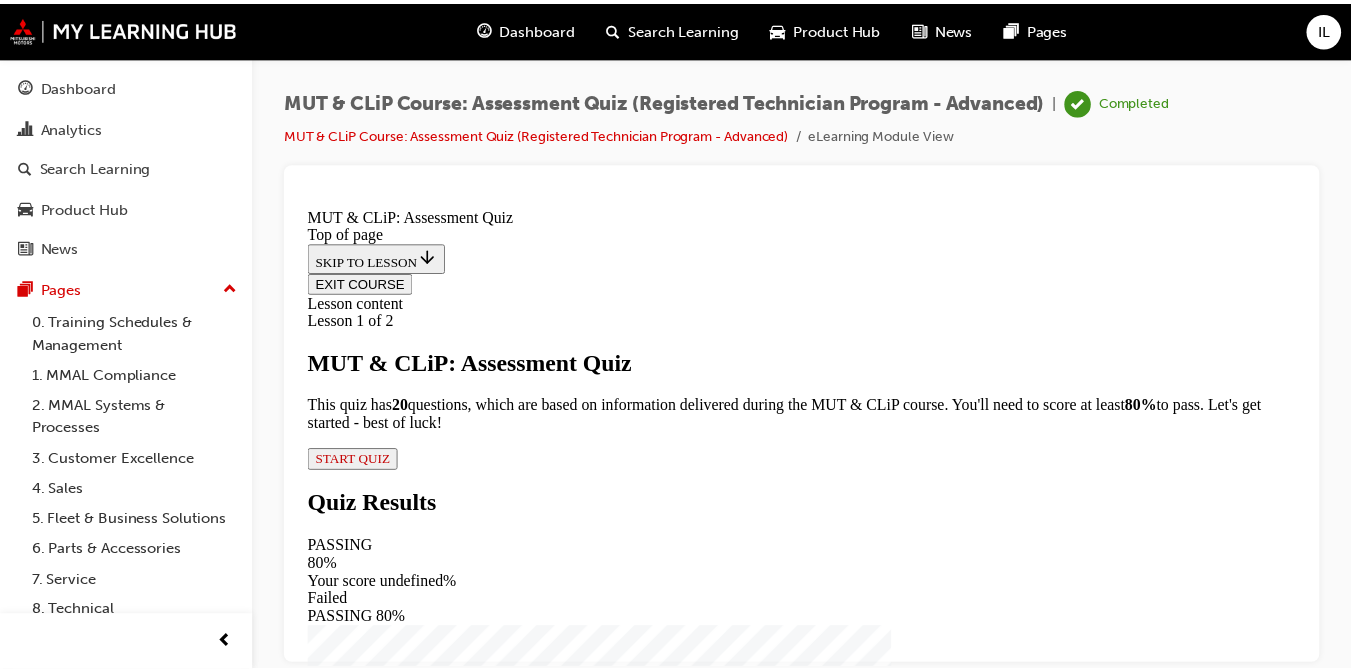 scroll, scrollTop: 0, scrollLeft: 0, axis: both 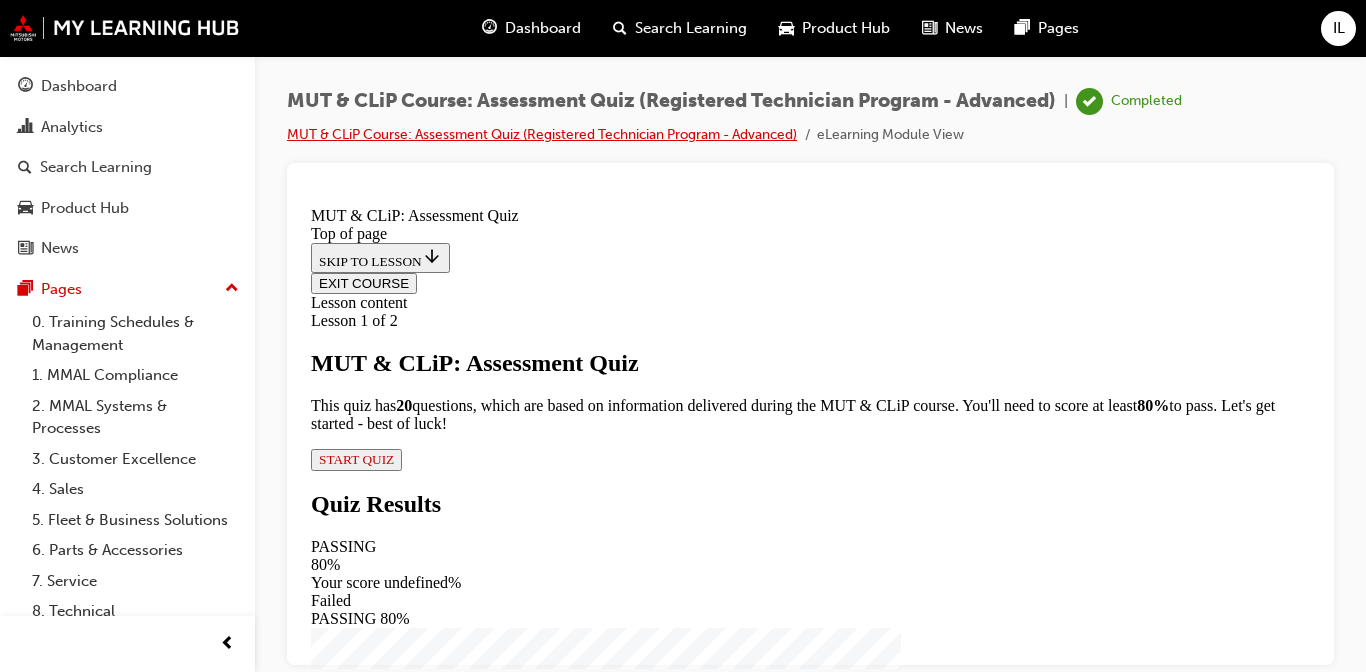 click on "MUT & CLiP Course: Assessment Quiz (Registered Technician Program - Advanced)" at bounding box center (542, 134) 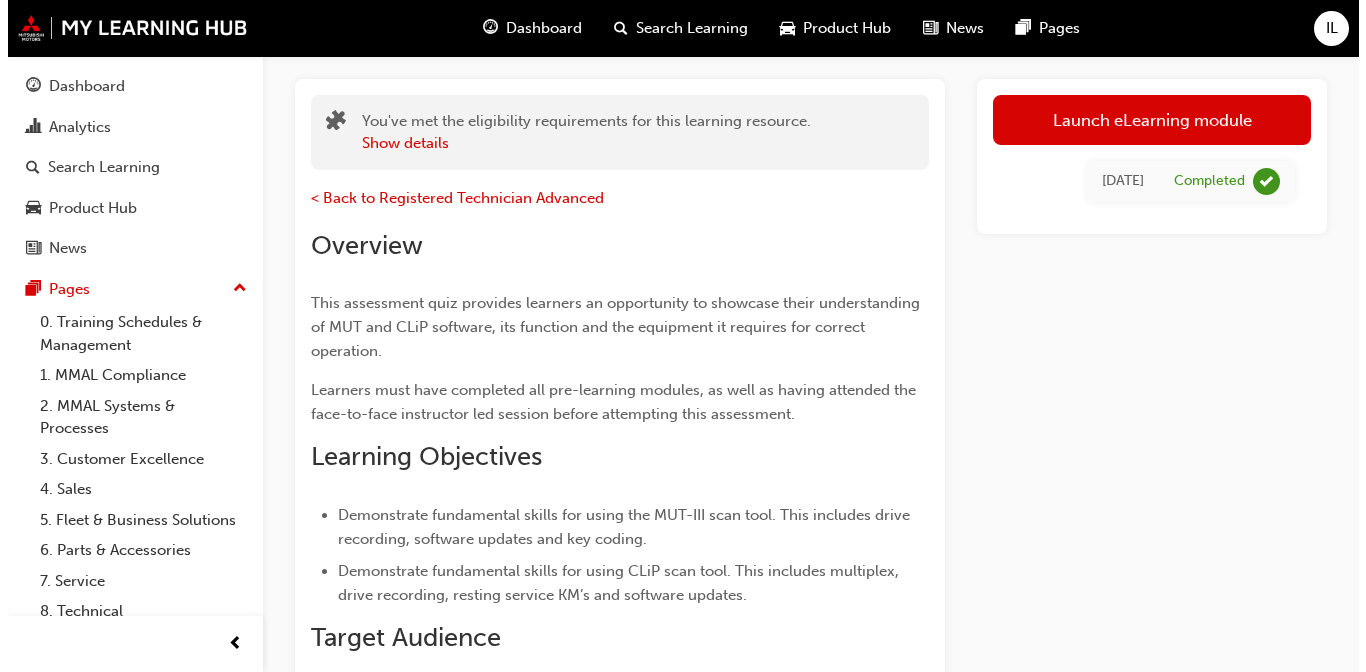 scroll, scrollTop: 0, scrollLeft: 0, axis: both 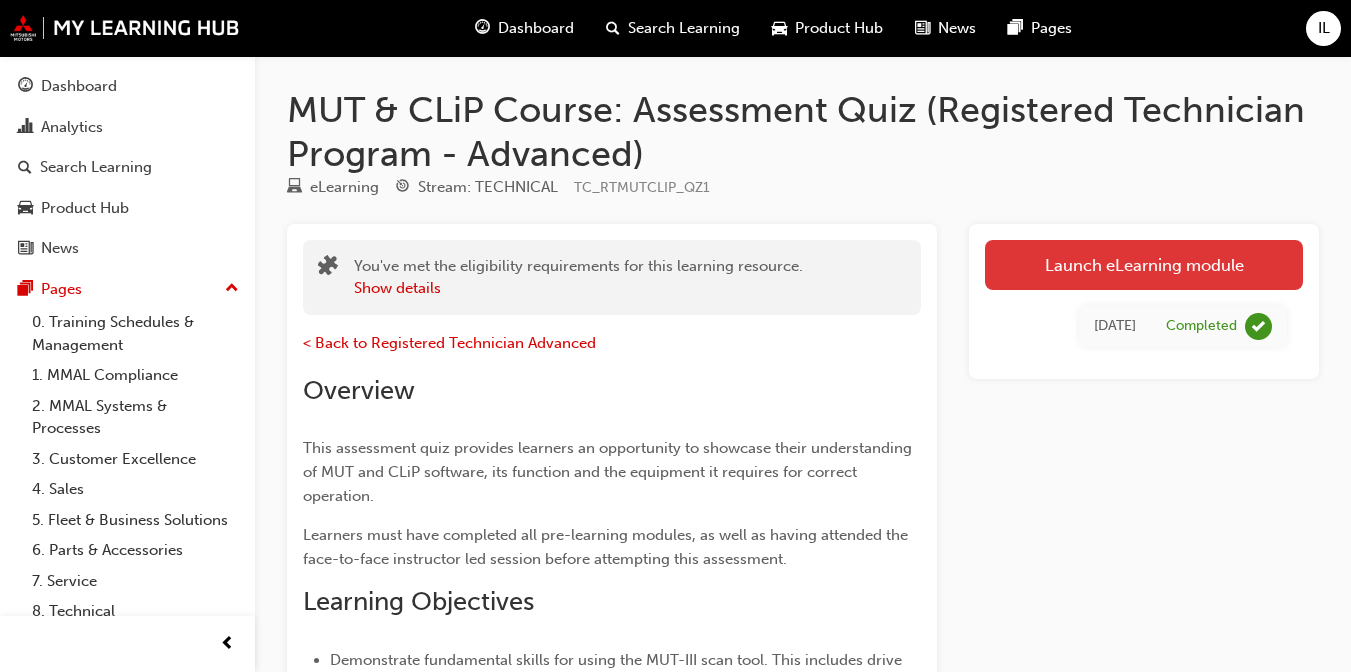 click on "Launch eLearning module" at bounding box center [1144, 265] 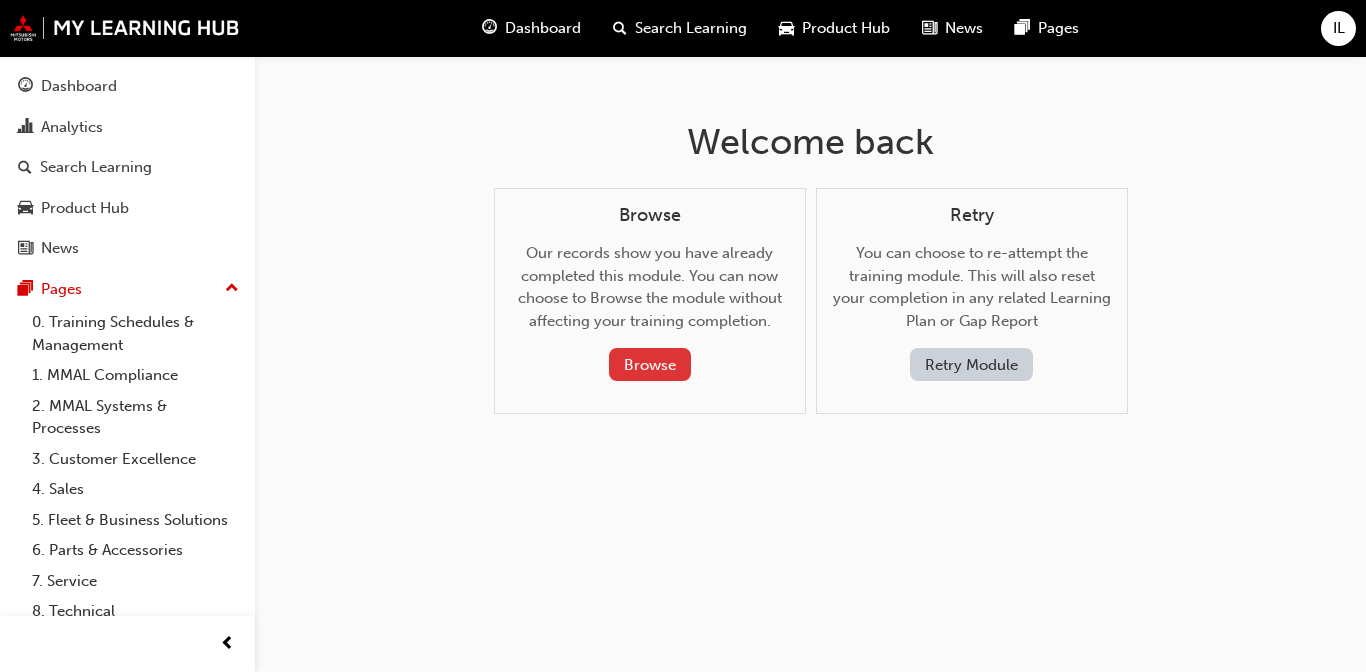 click on "Browse" at bounding box center (650, 364) 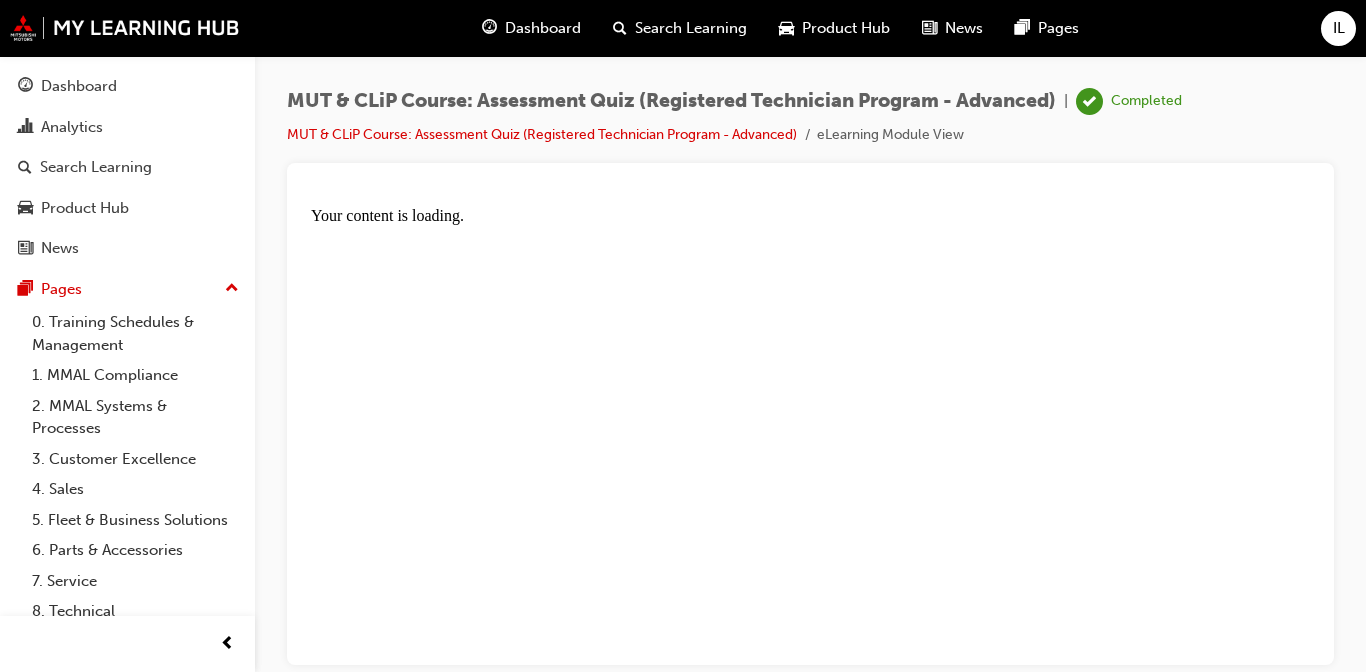 scroll, scrollTop: 0, scrollLeft: 0, axis: both 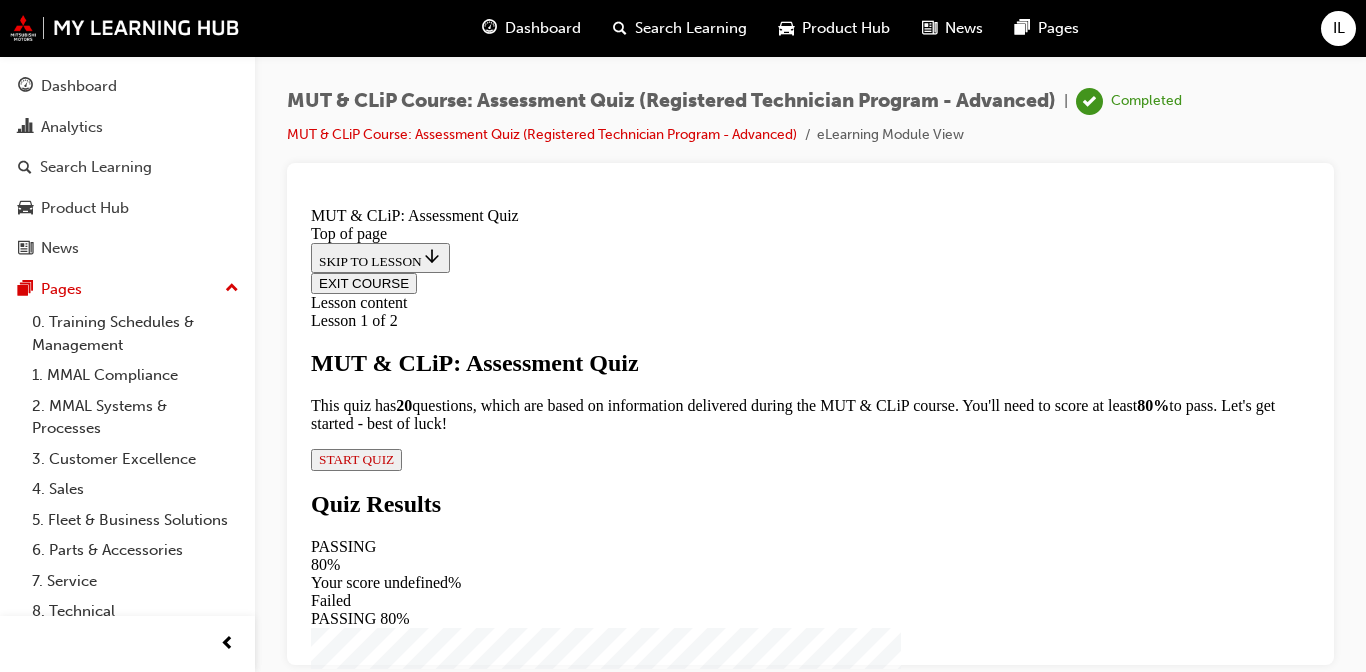 click on "EXIT COURSE" at bounding box center [364, 282] 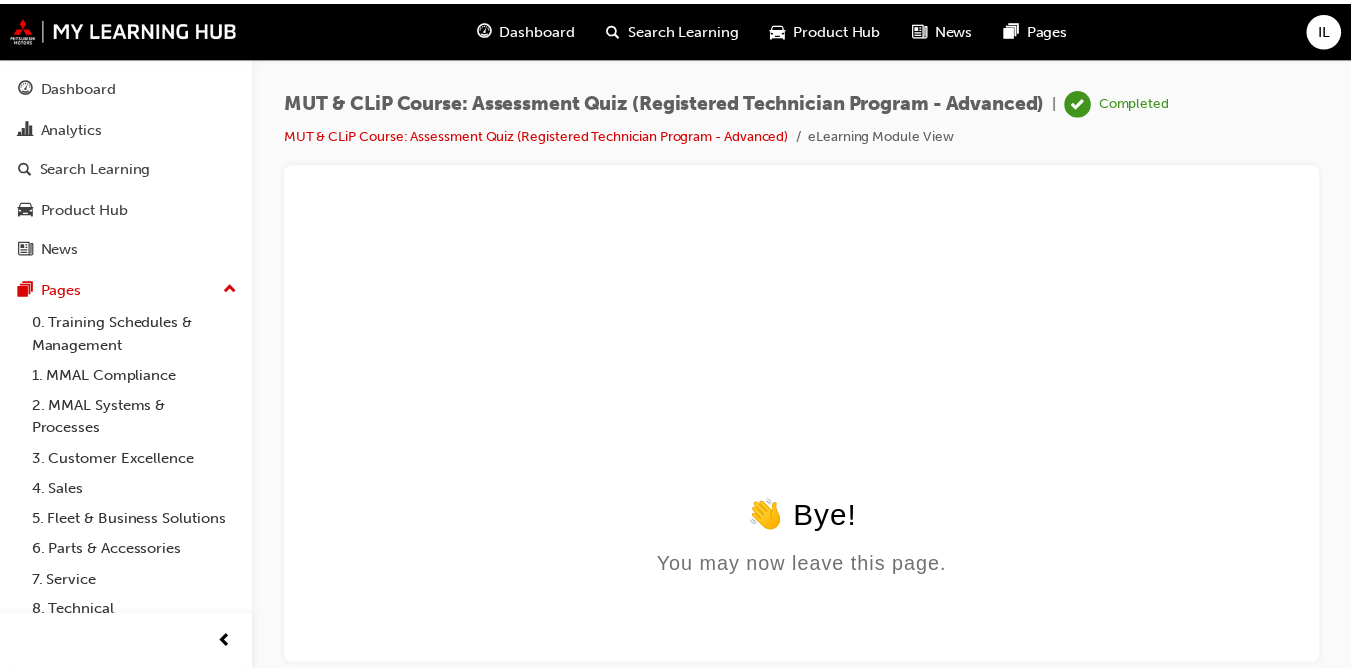 scroll, scrollTop: 0, scrollLeft: 0, axis: both 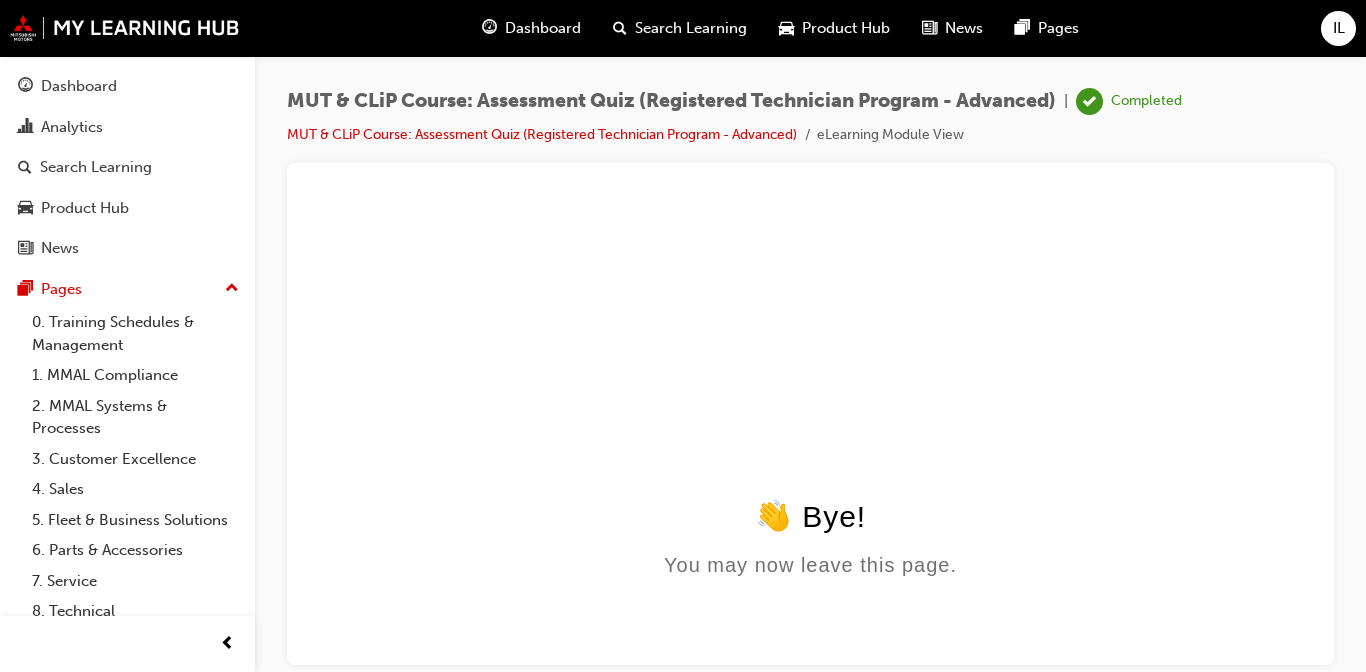 click on "Search Learning" at bounding box center [691, 28] 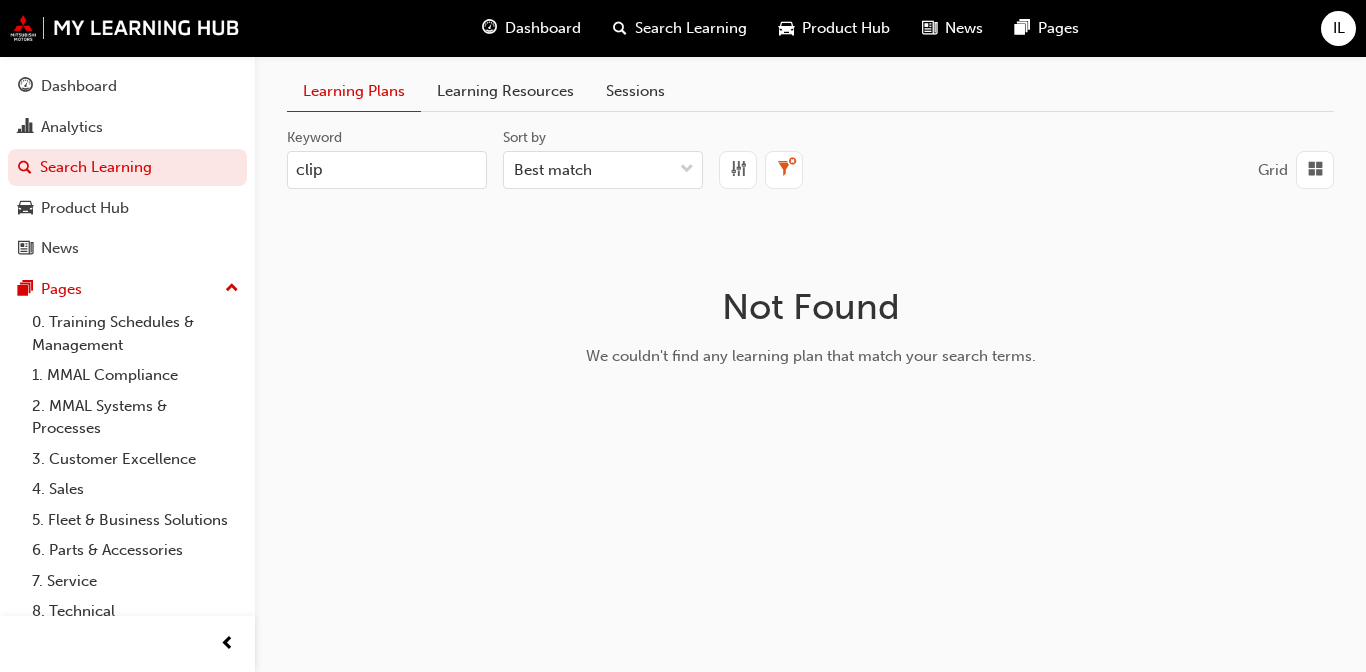 click on "Learning Resources" at bounding box center [505, 91] 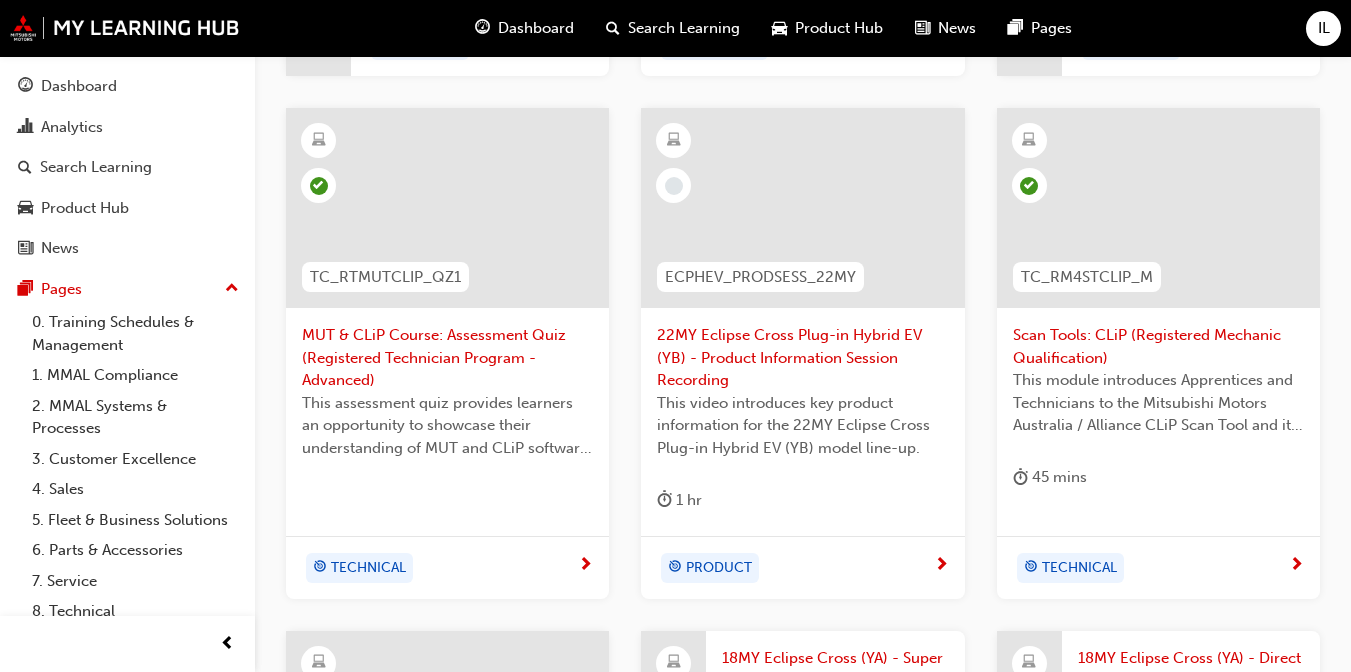 scroll, scrollTop: 1130, scrollLeft: 0, axis: vertical 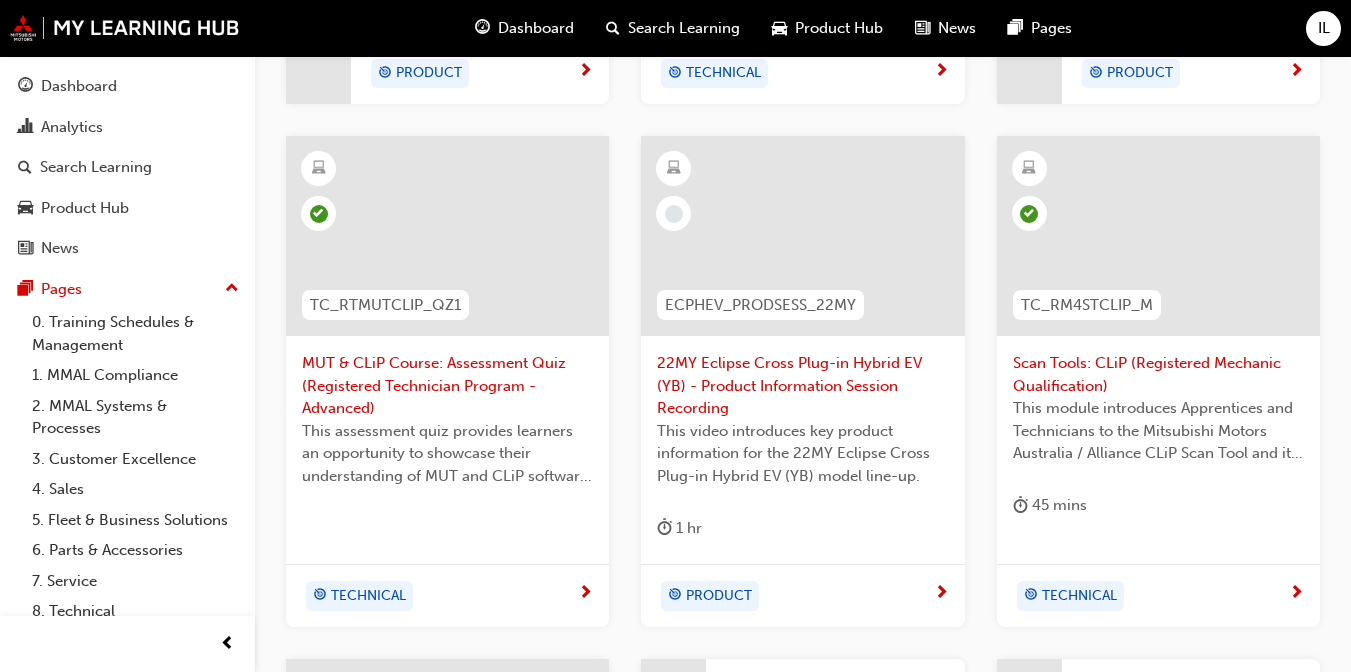 click on "Scan Tools: CLiP (Registered Mechanic Qualification)" at bounding box center (1158, 374) 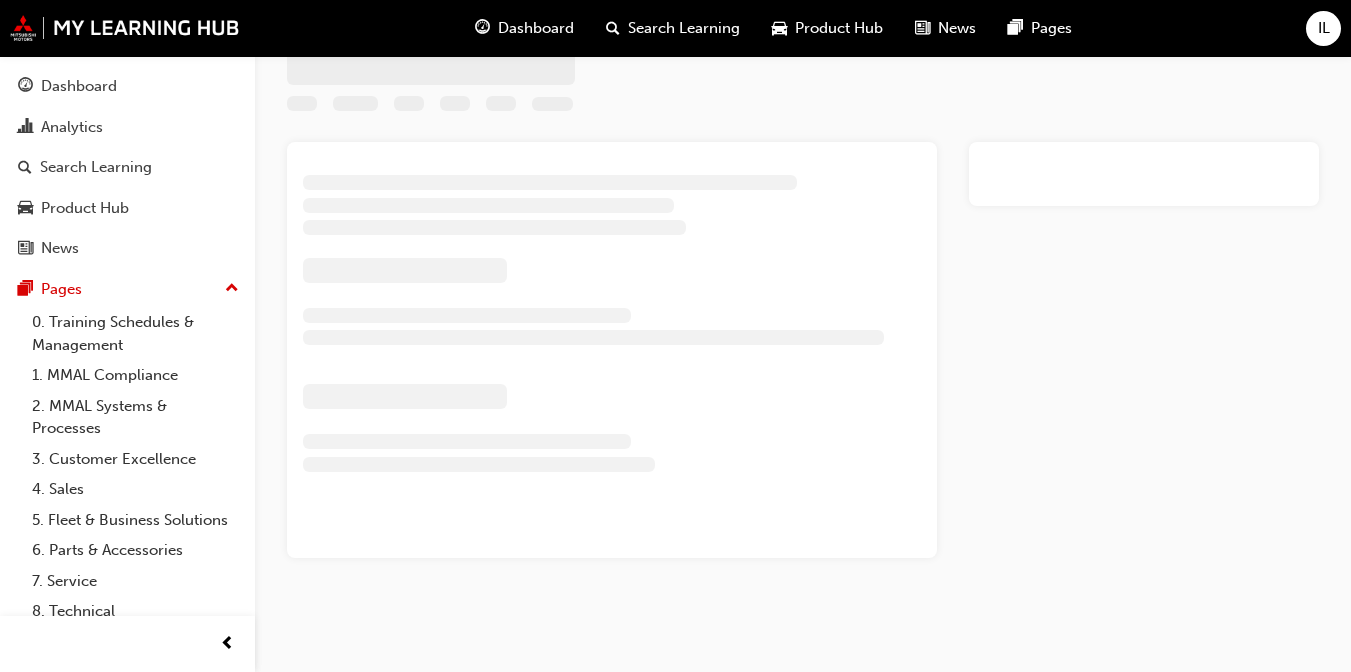 scroll, scrollTop: 0, scrollLeft: 0, axis: both 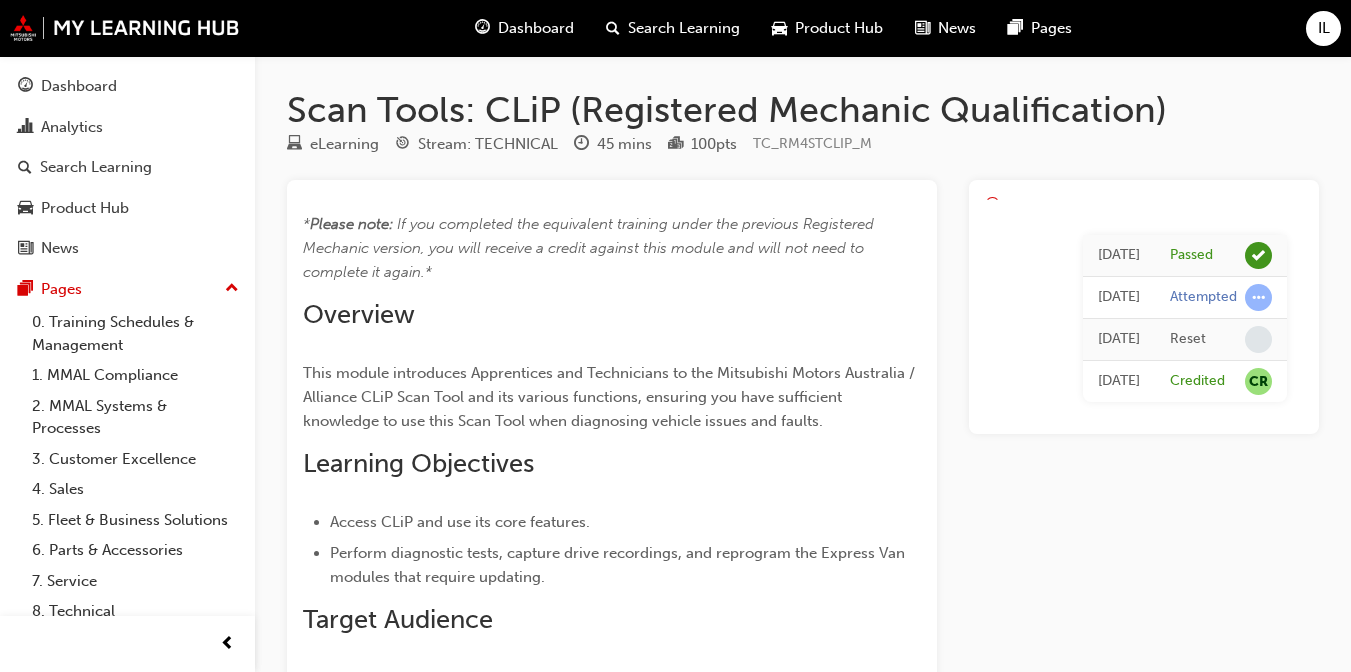 click on "Search Learning" at bounding box center [684, 28] 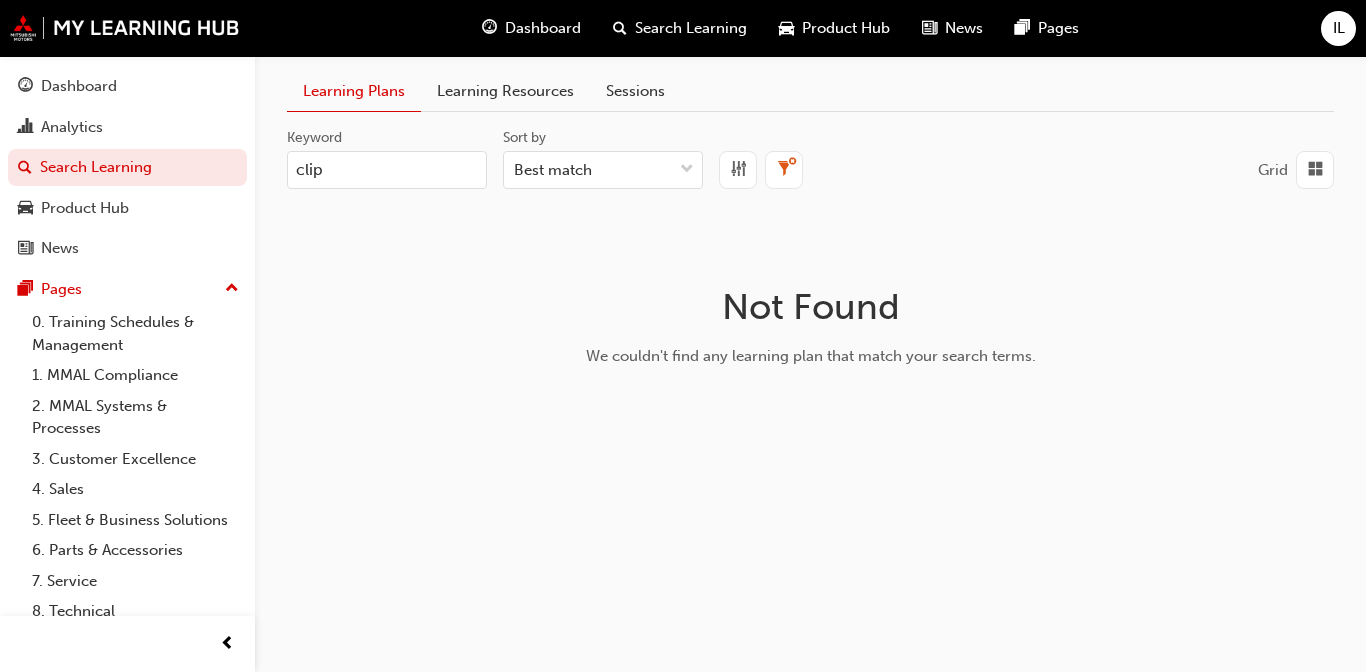 click on "Learning Resources" at bounding box center [505, 91] 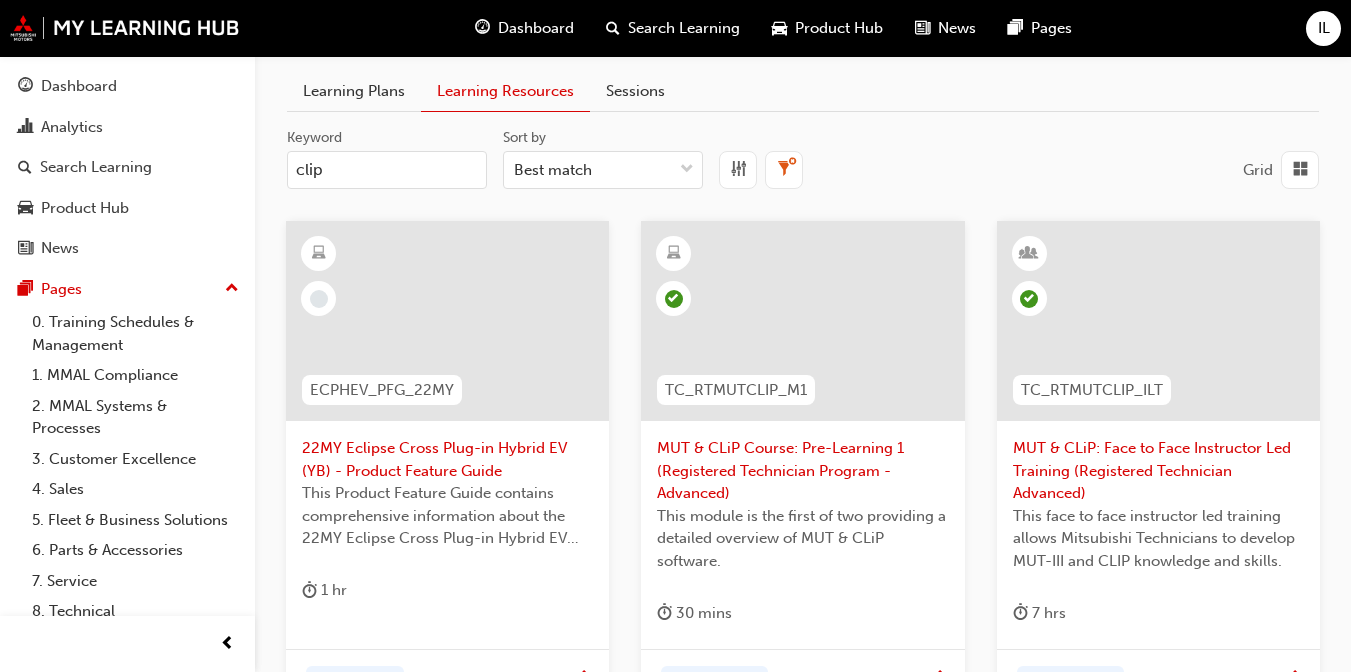 click on "MUT & CLiP: Face to Face Instructor Led Training (Registered Technician Advanced)" at bounding box center (1158, 471) 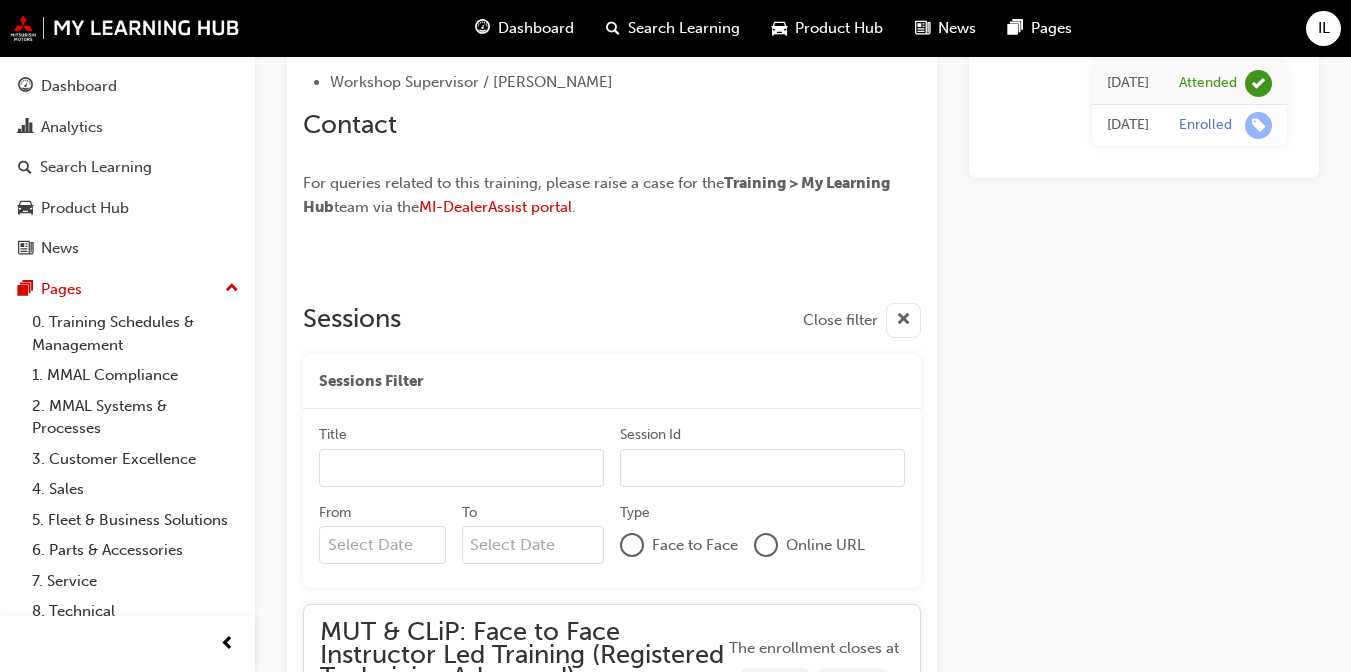 scroll, scrollTop: 1298, scrollLeft: 0, axis: vertical 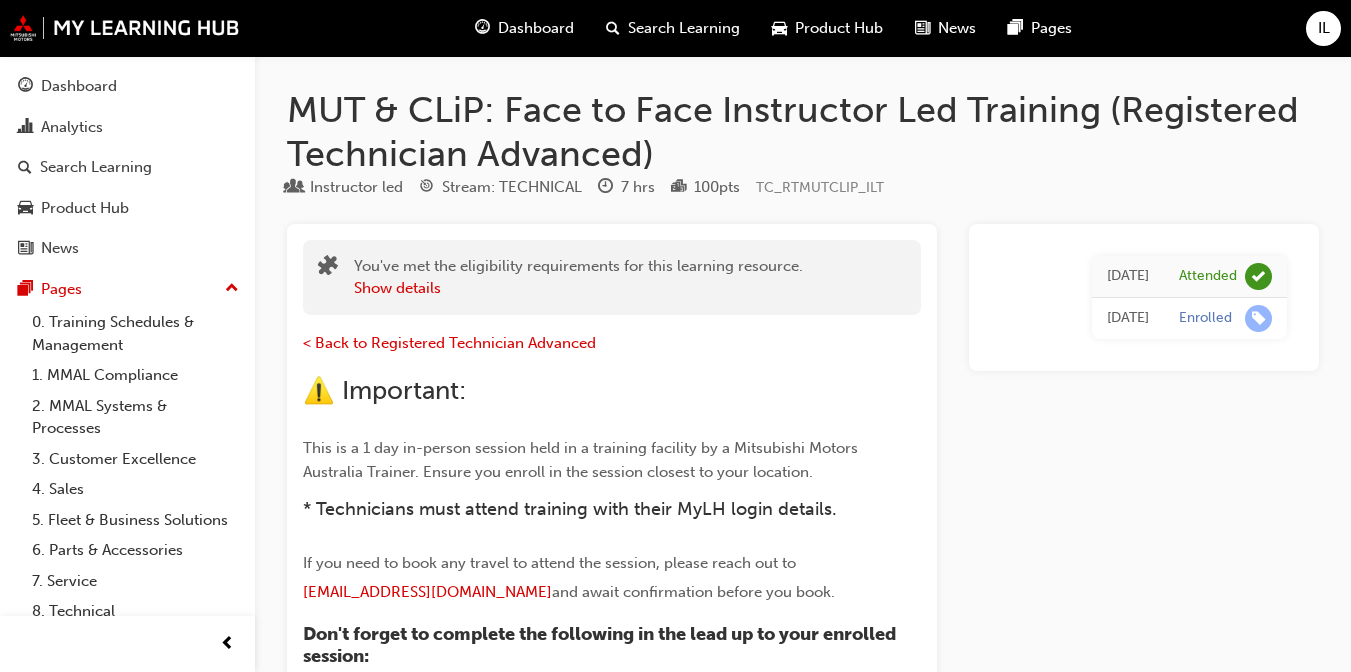 click on "Search Learning" at bounding box center [684, 28] 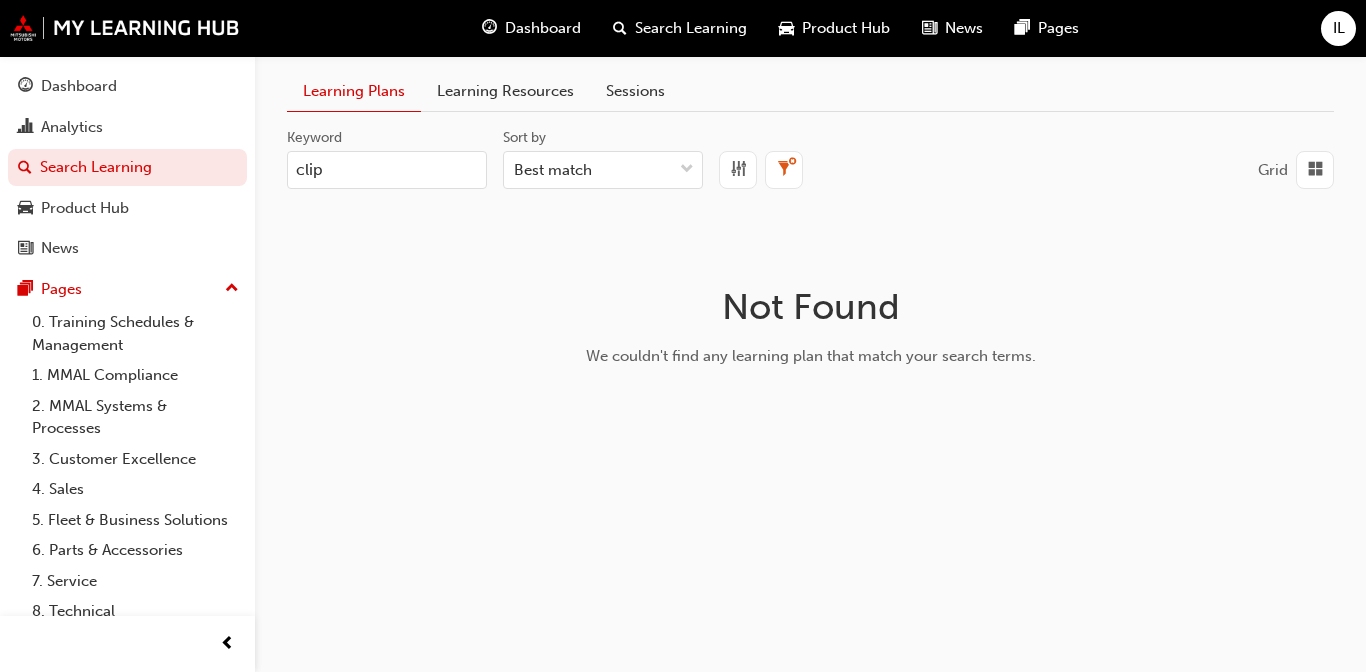 click on "Learning Resources" at bounding box center (505, 91) 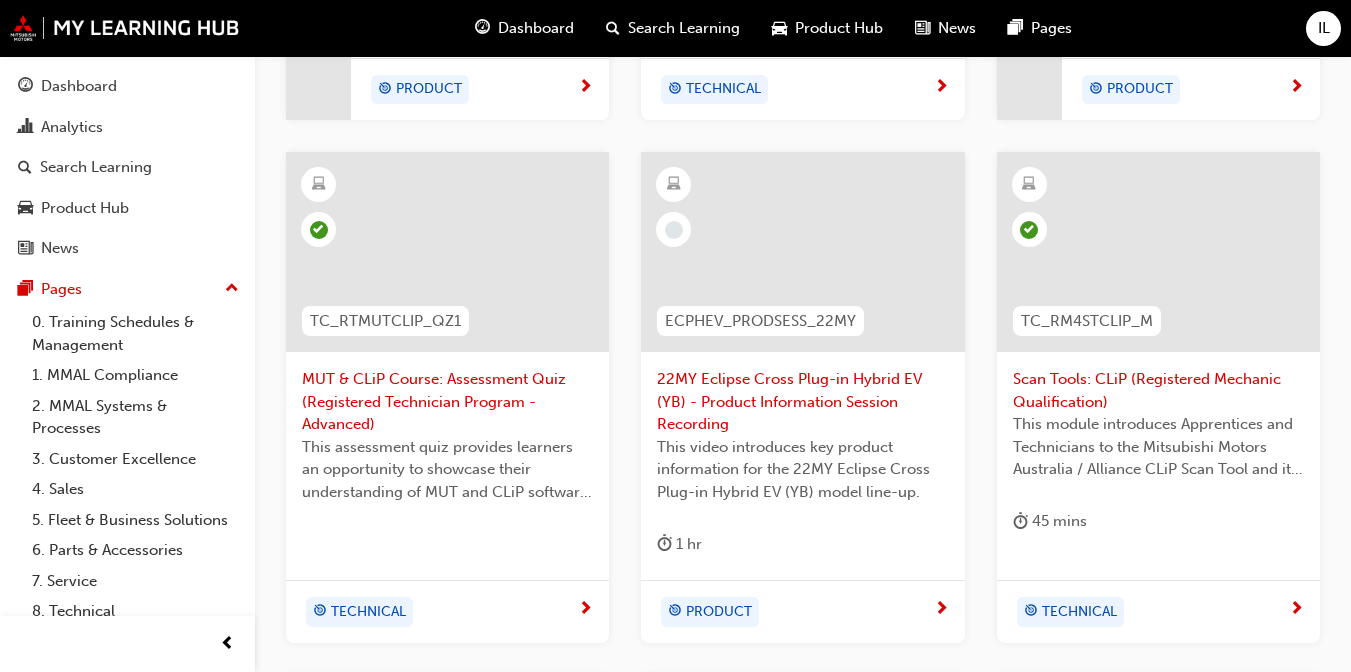 scroll, scrollTop: 1142, scrollLeft: 0, axis: vertical 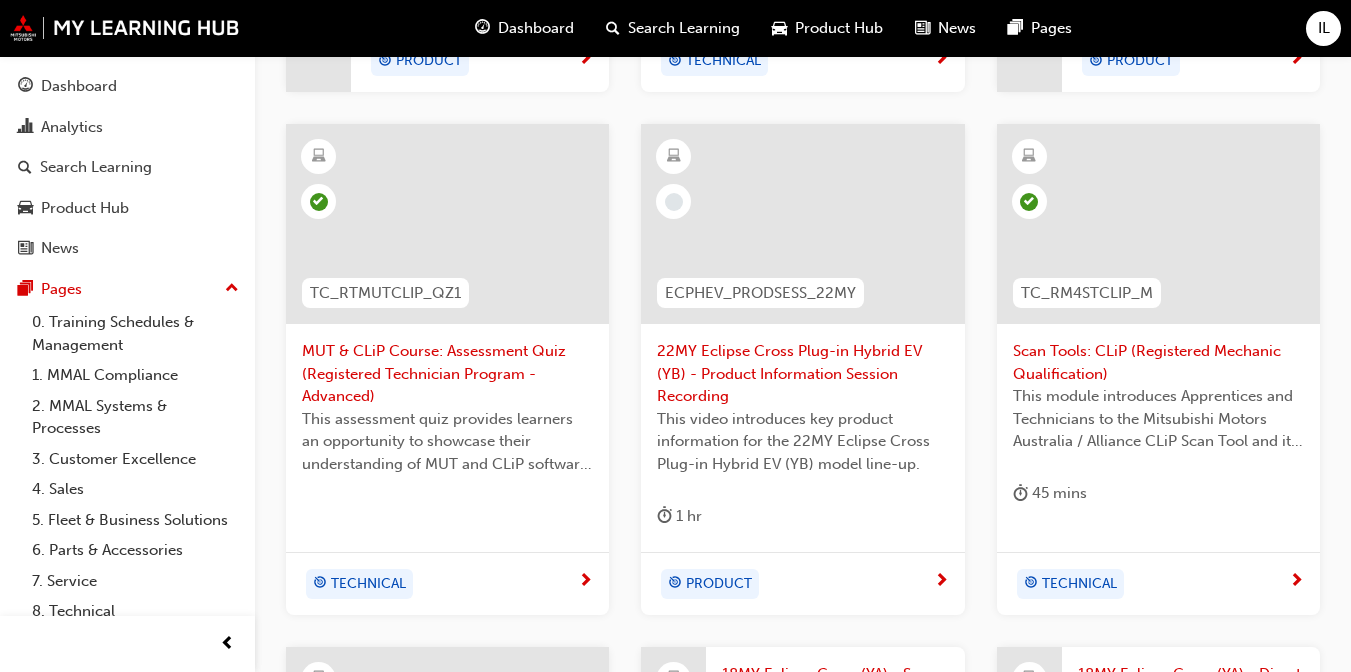 click on "Scan Tools: CLiP (Registered Mechanic Qualification)" at bounding box center [1158, 362] 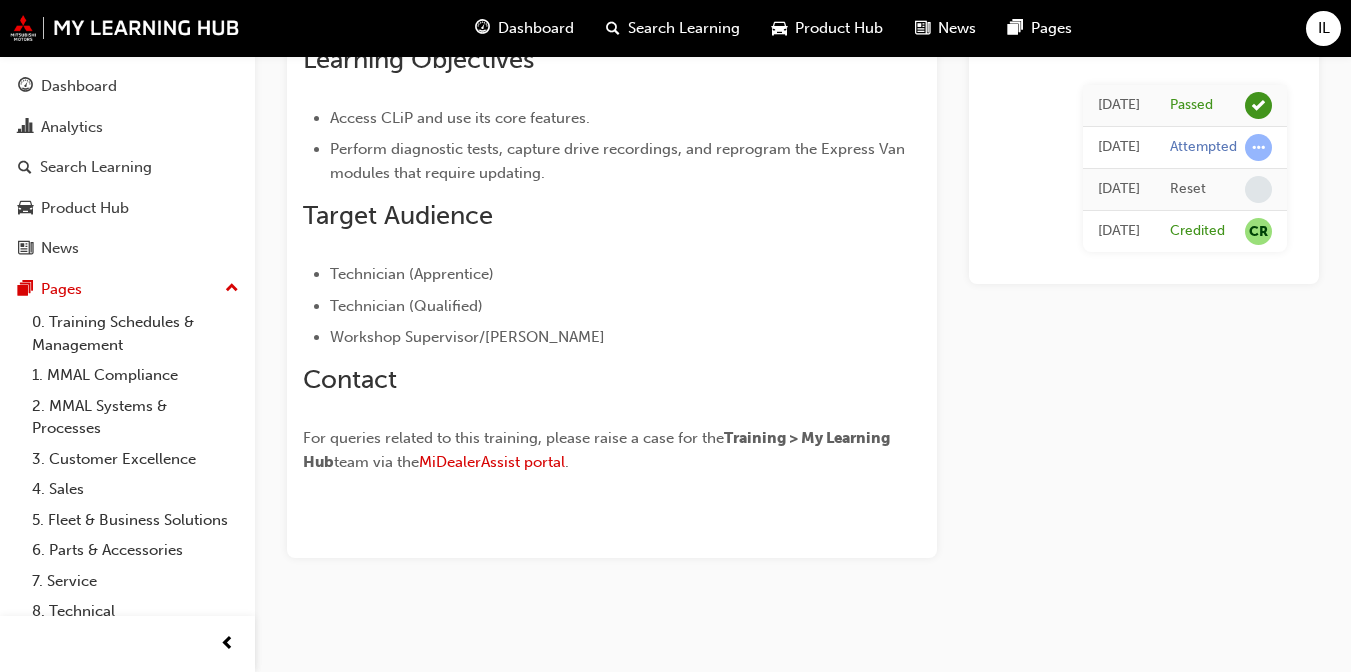 scroll, scrollTop: 404, scrollLeft: 0, axis: vertical 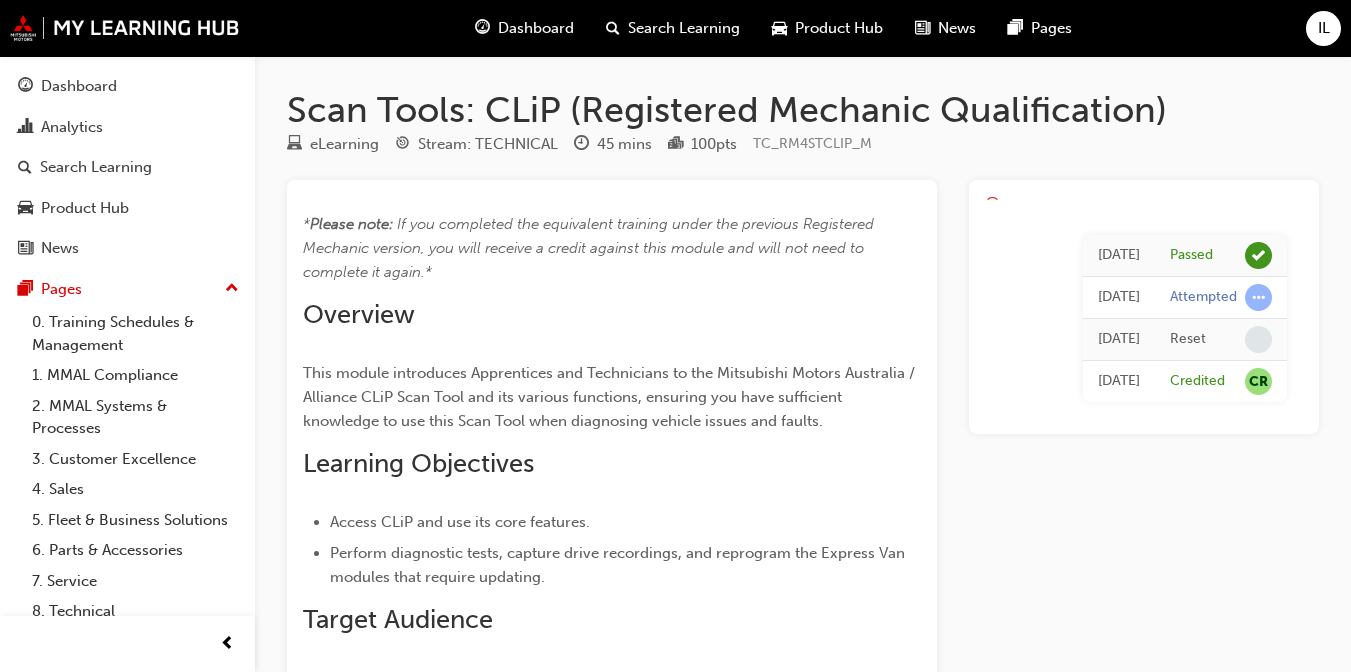 click on "Search Learning" at bounding box center [684, 28] 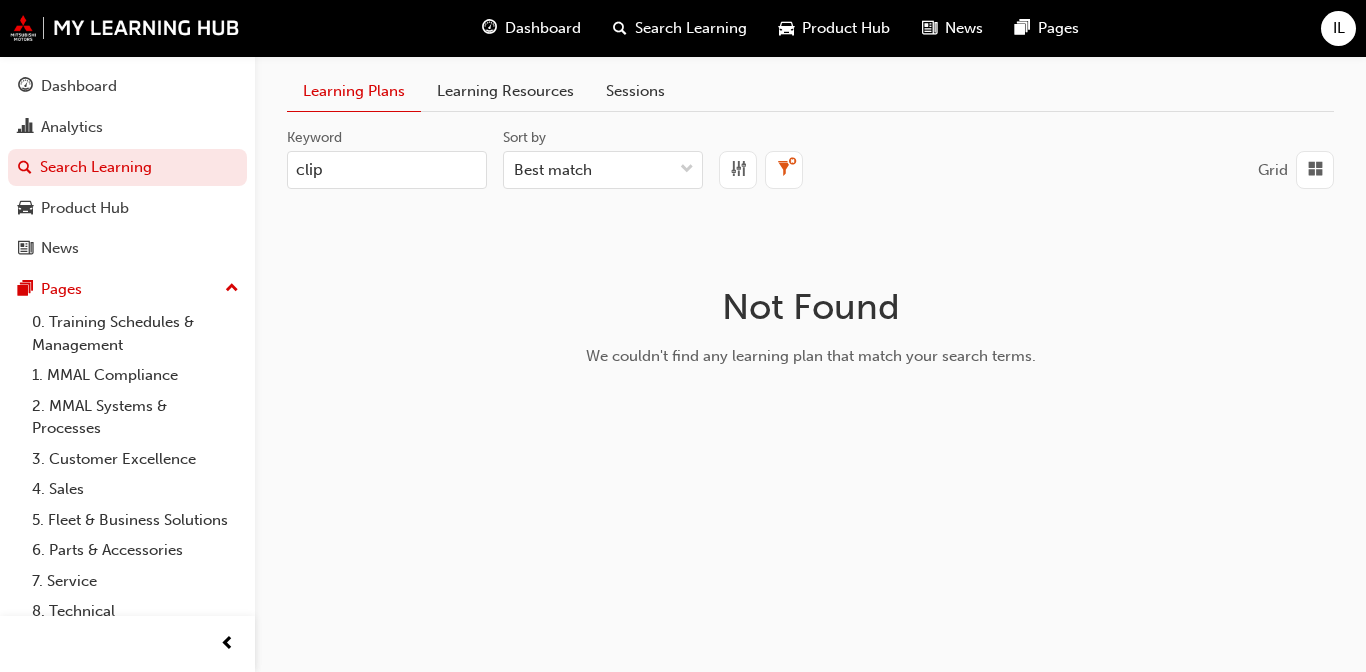click on "Learning Resources" at bounding box center [505, 91] 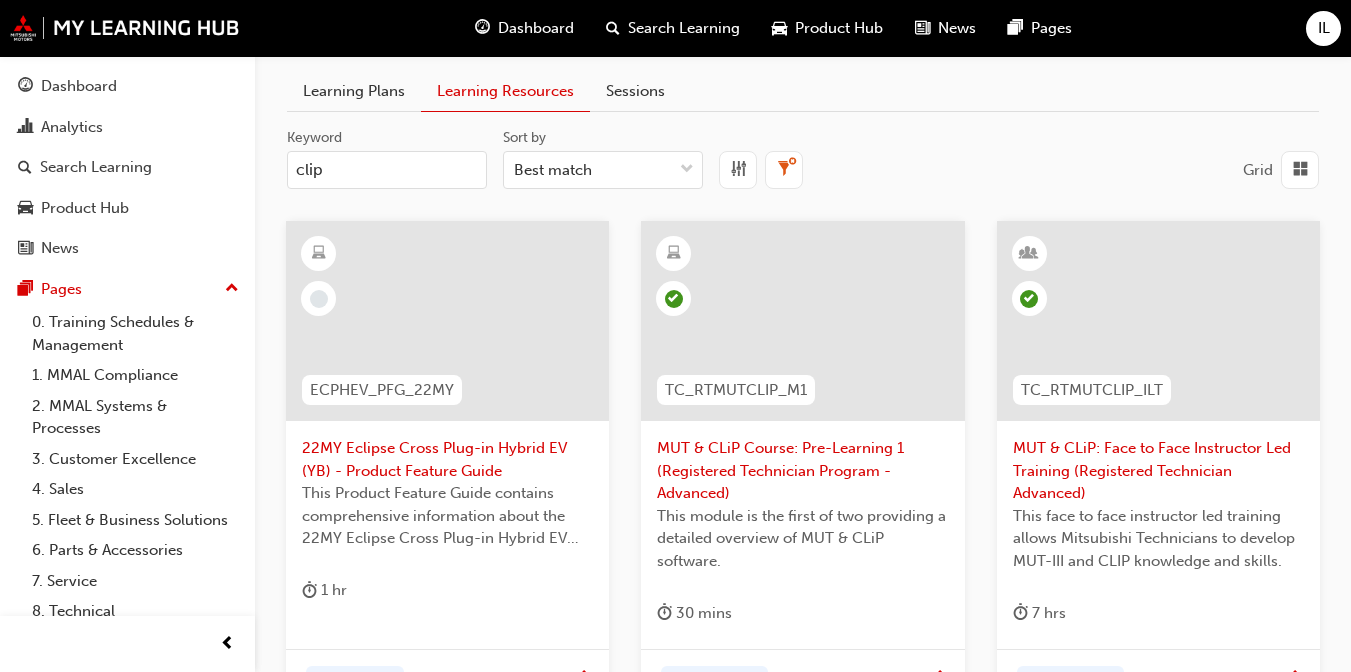 click at bounding box center [1300, 170] 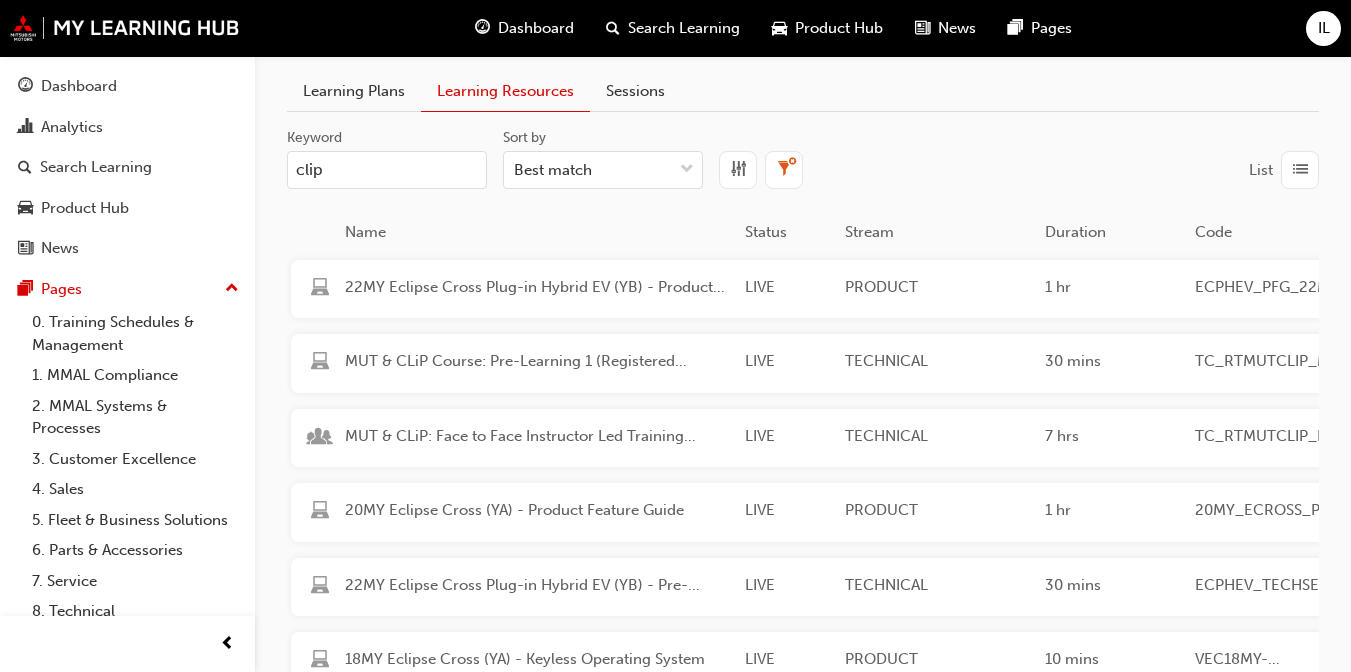 click at bounding box center [1300, 170] 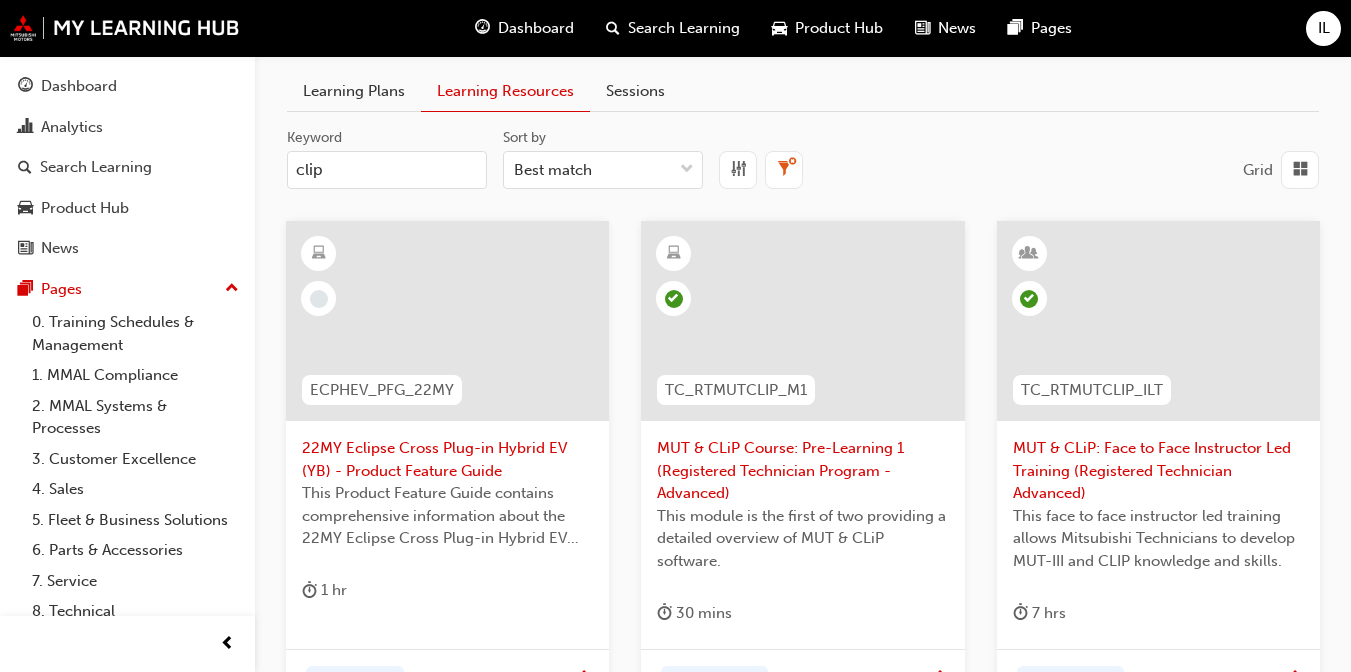 click at bounding box center [1300, 170] 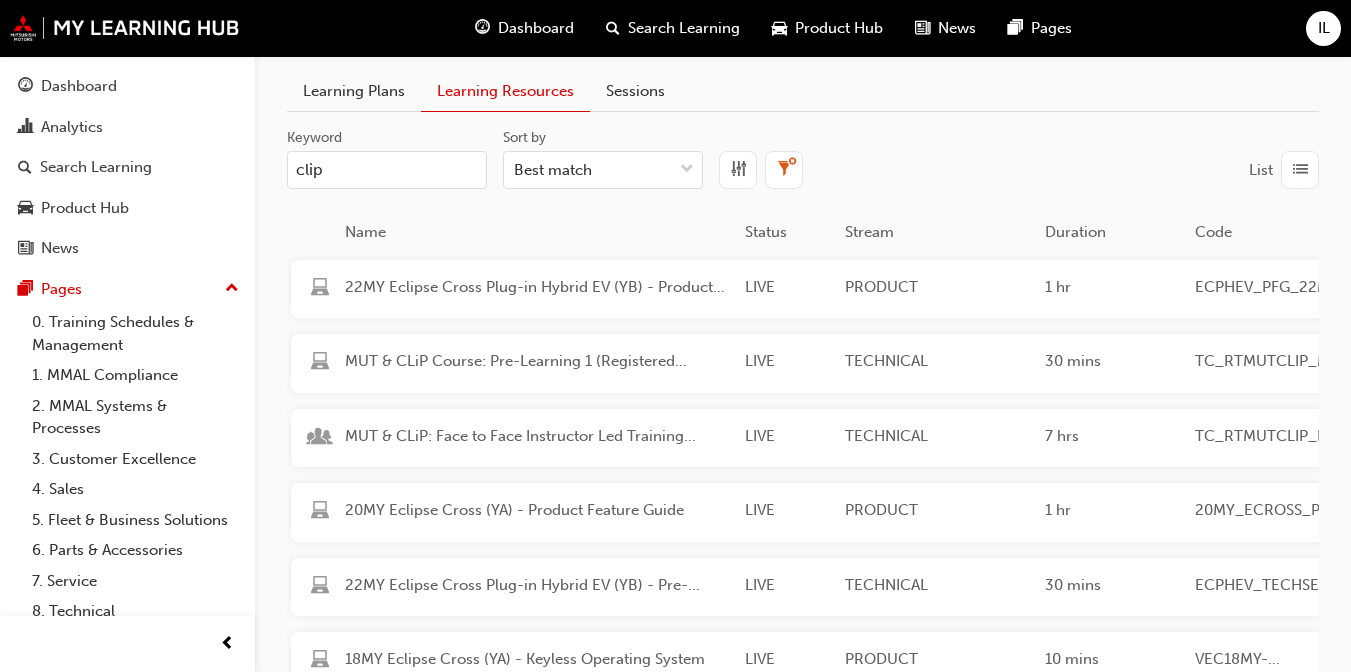 click at bounding box center (1300, 170) 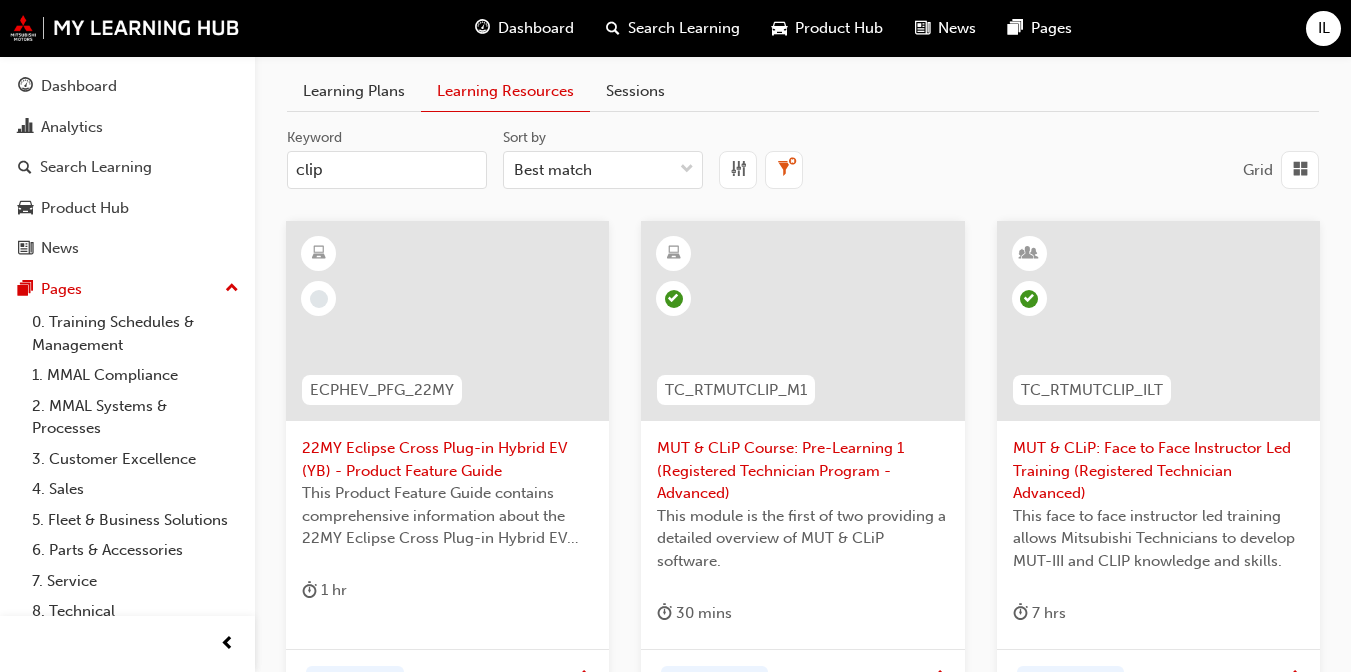 click at bounding box center (1300, 170) 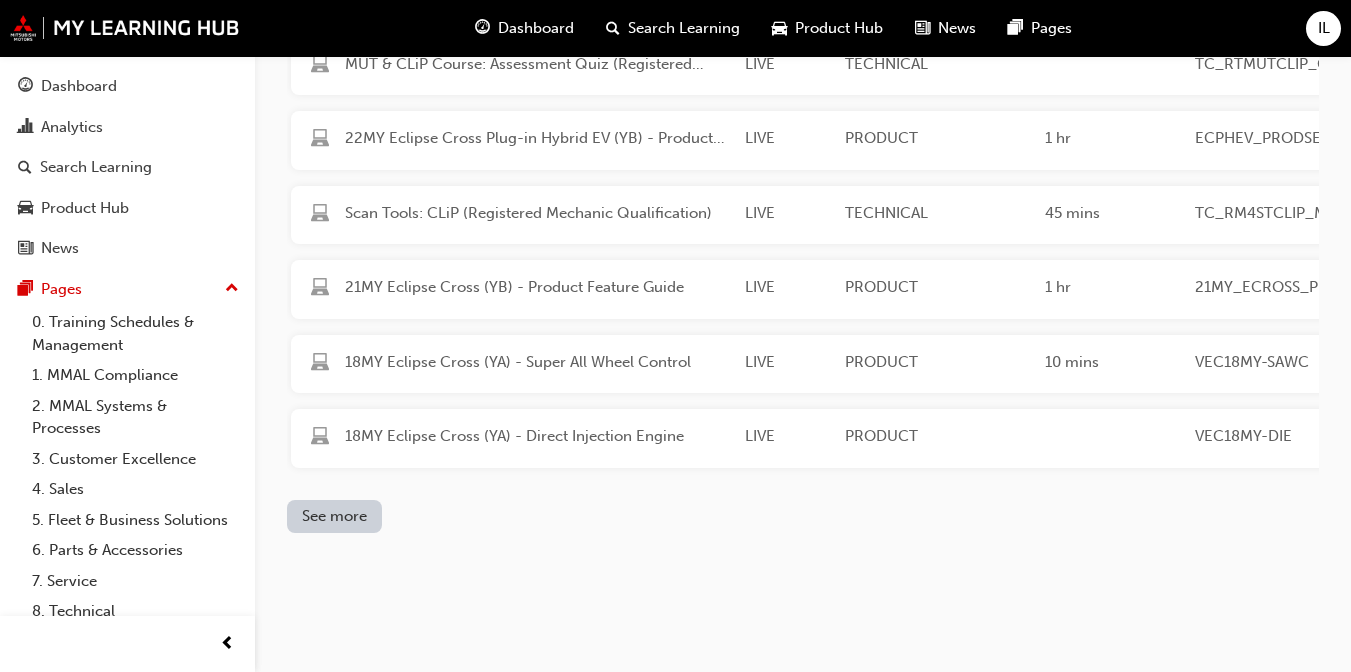 scroll, scrollTop: 692, scrollLeft: 0, axis: vertical 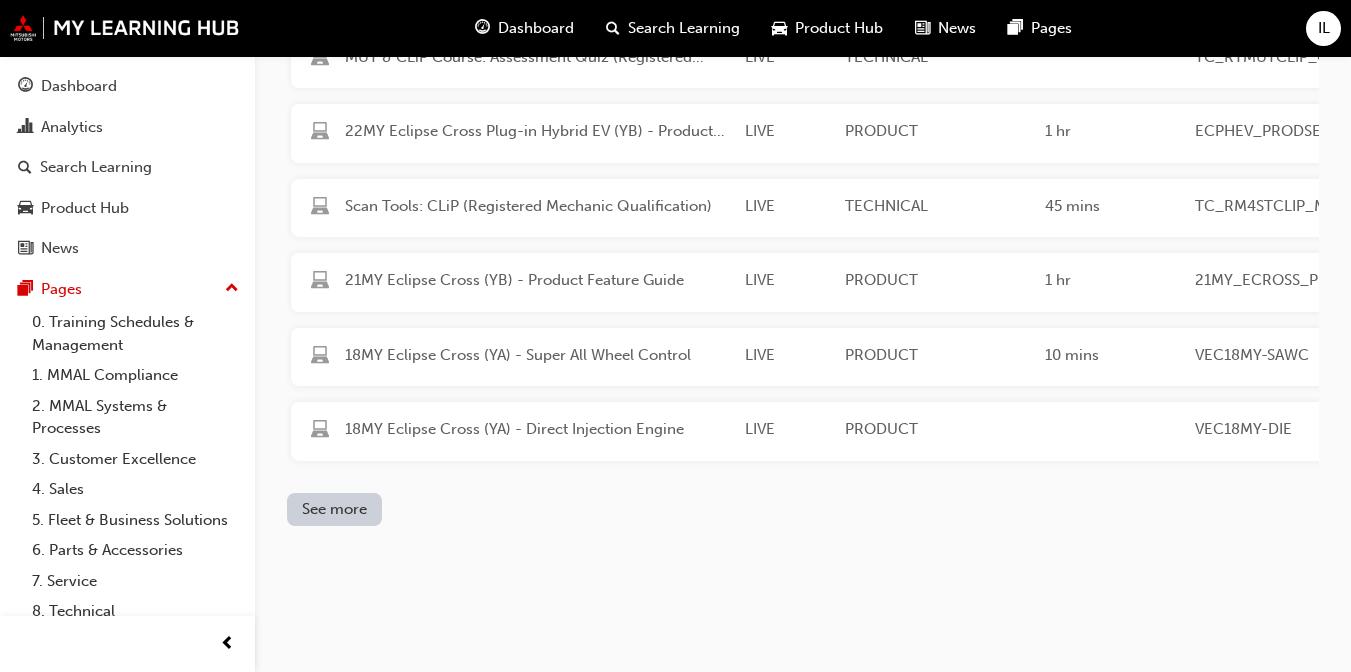 click on "See more" at bounding box center [334, 509] 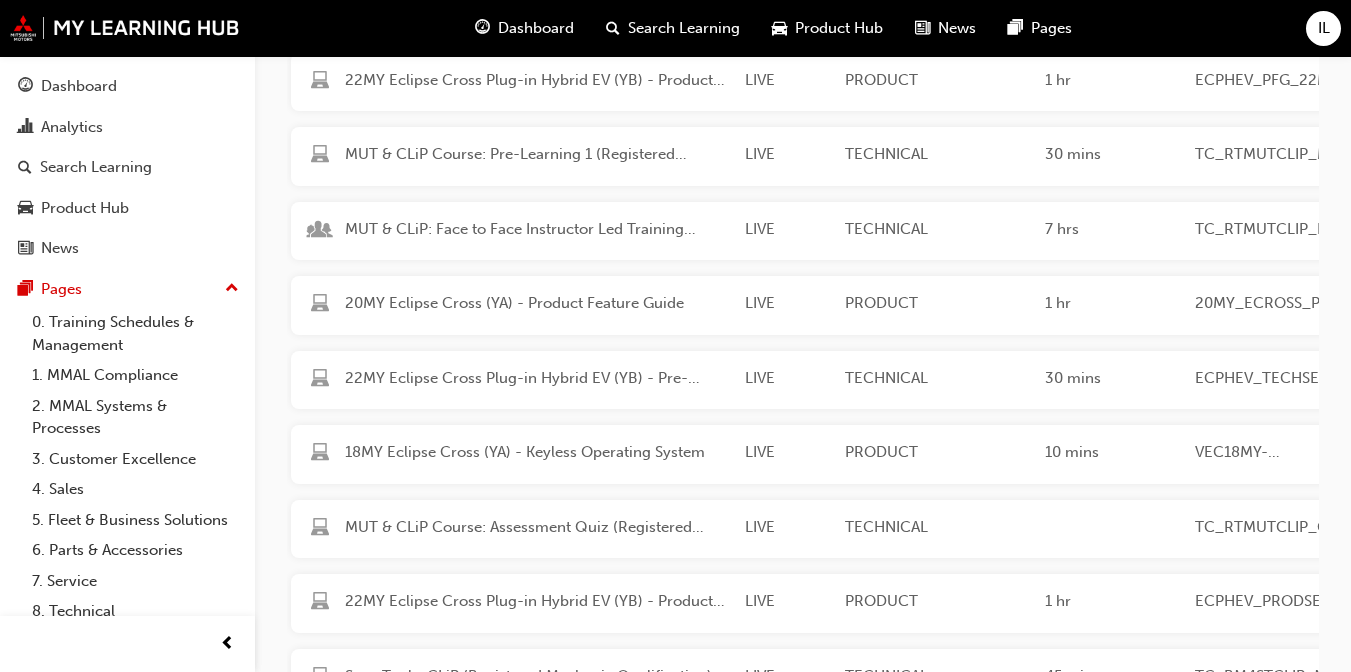 scroll, scrollTop: 219, scrollLeft: 0, axis: vertical 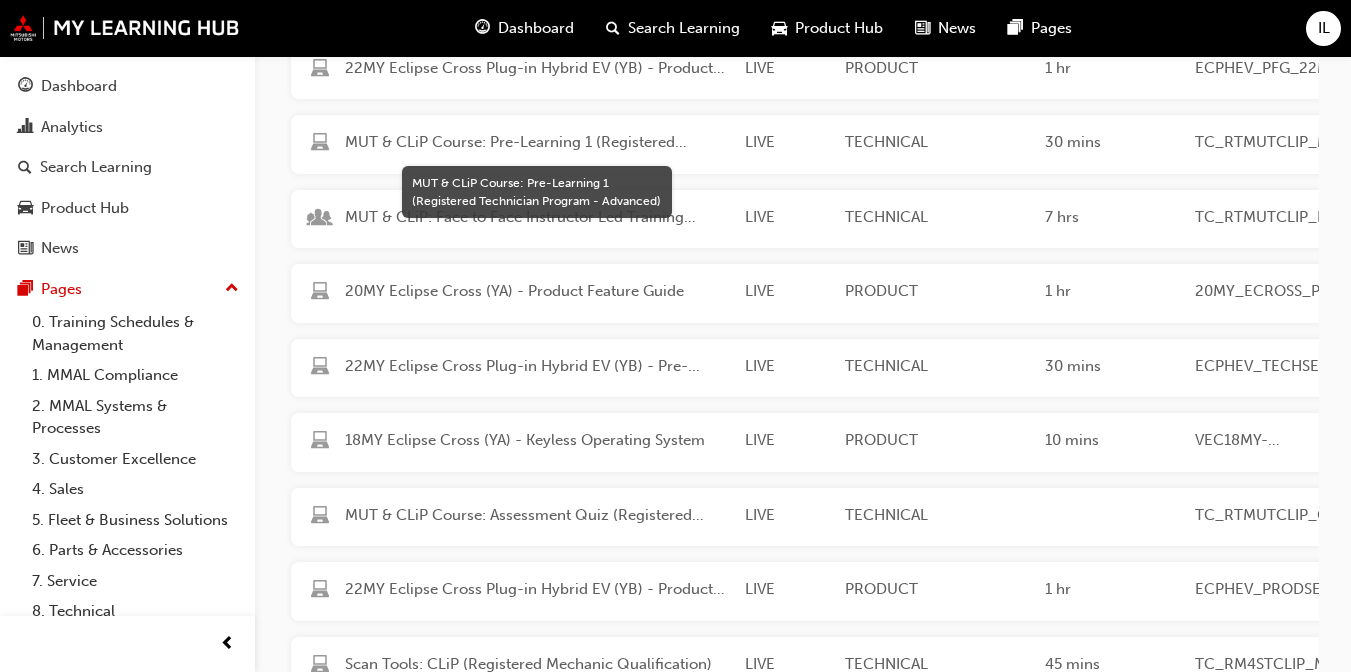 click on "MUT & CLiP Course: Pre-Learning 1 (Registered Technician Program - Advanced)" at bounding box center (537, 142) 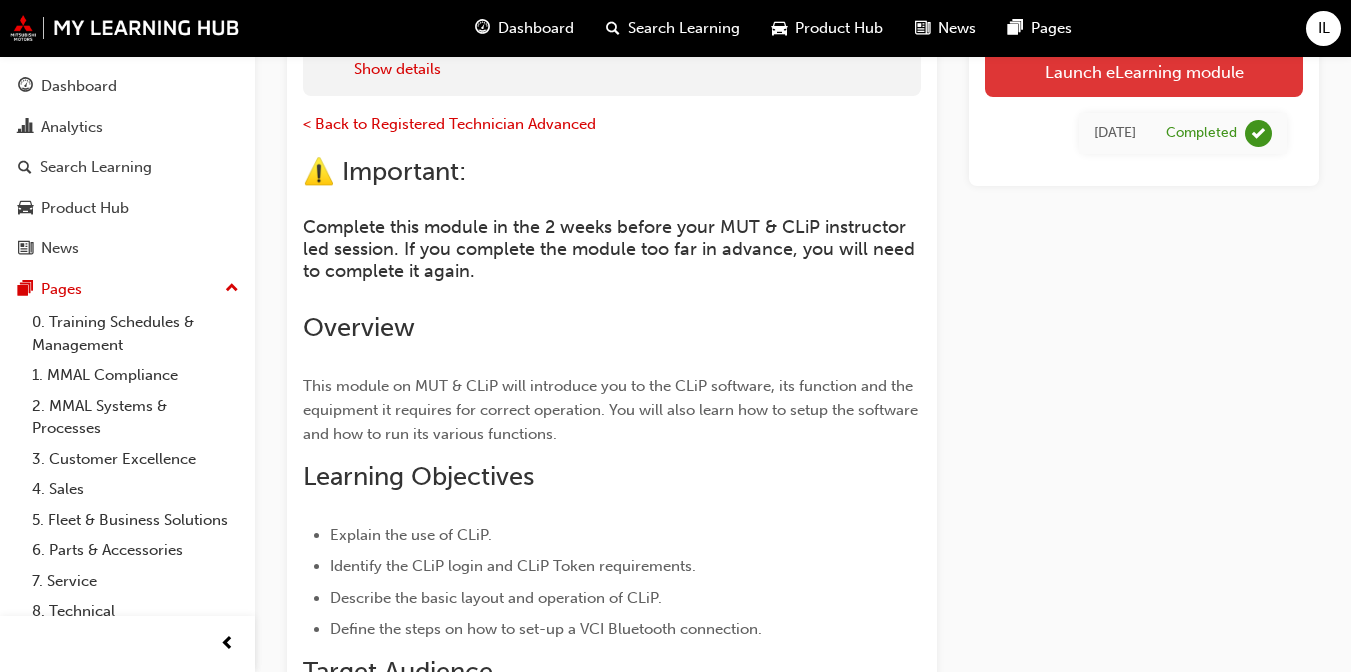 click on "Launch eLearning module" at bounding box center [1144, 71] 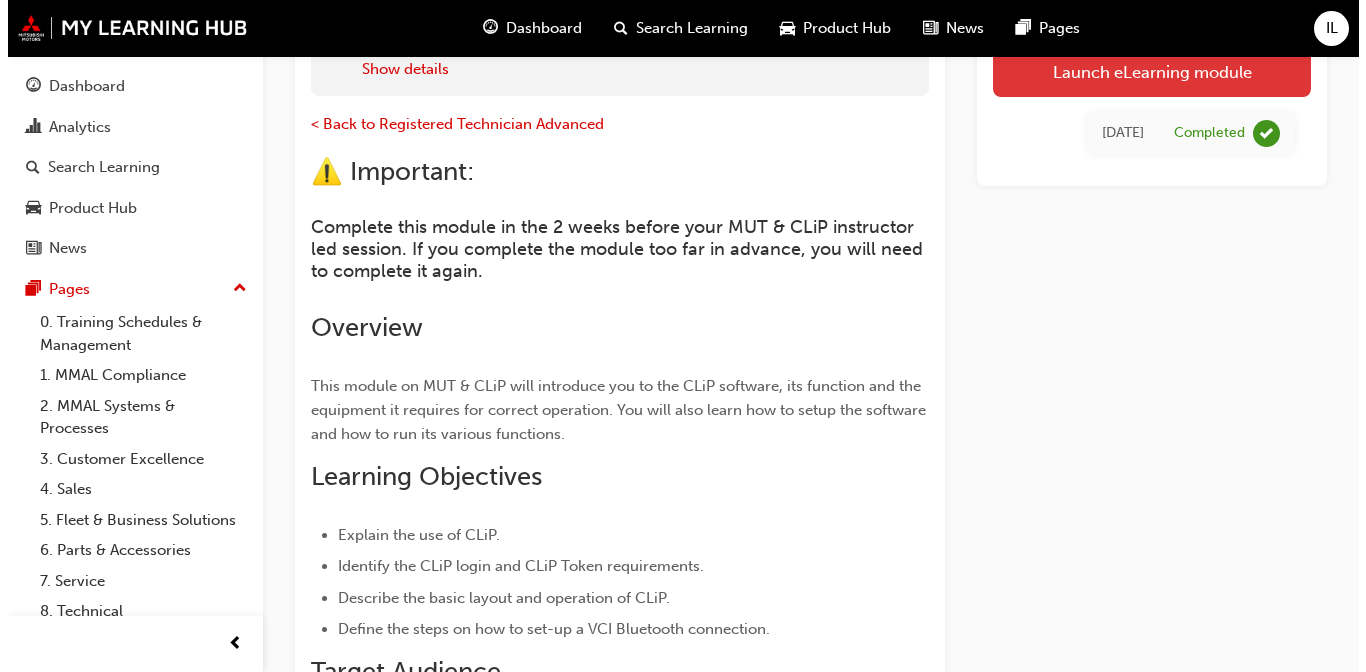 scroll, scrollTop: 0, scrollLeft: 0, axis: both 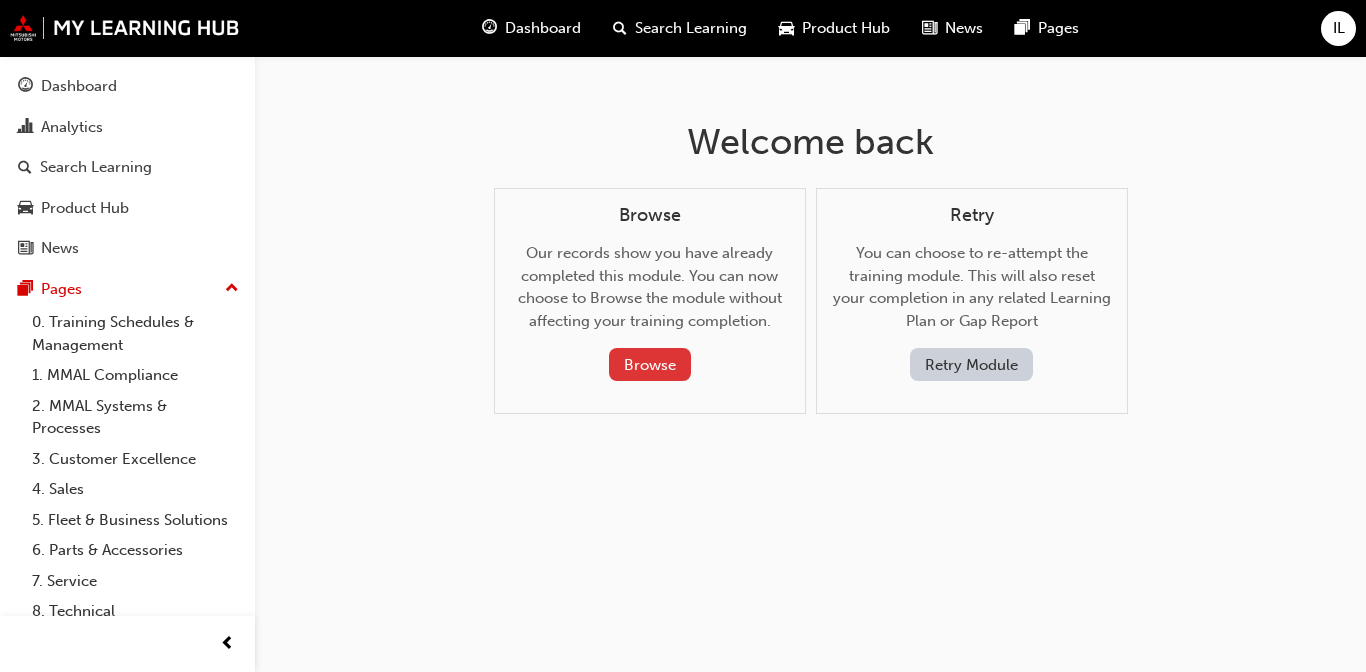 click on "Browse" at bounding box center [650, 364] 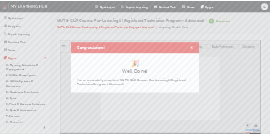 scroll, scrollTop: 0, scrollLeft: 0, axis: both 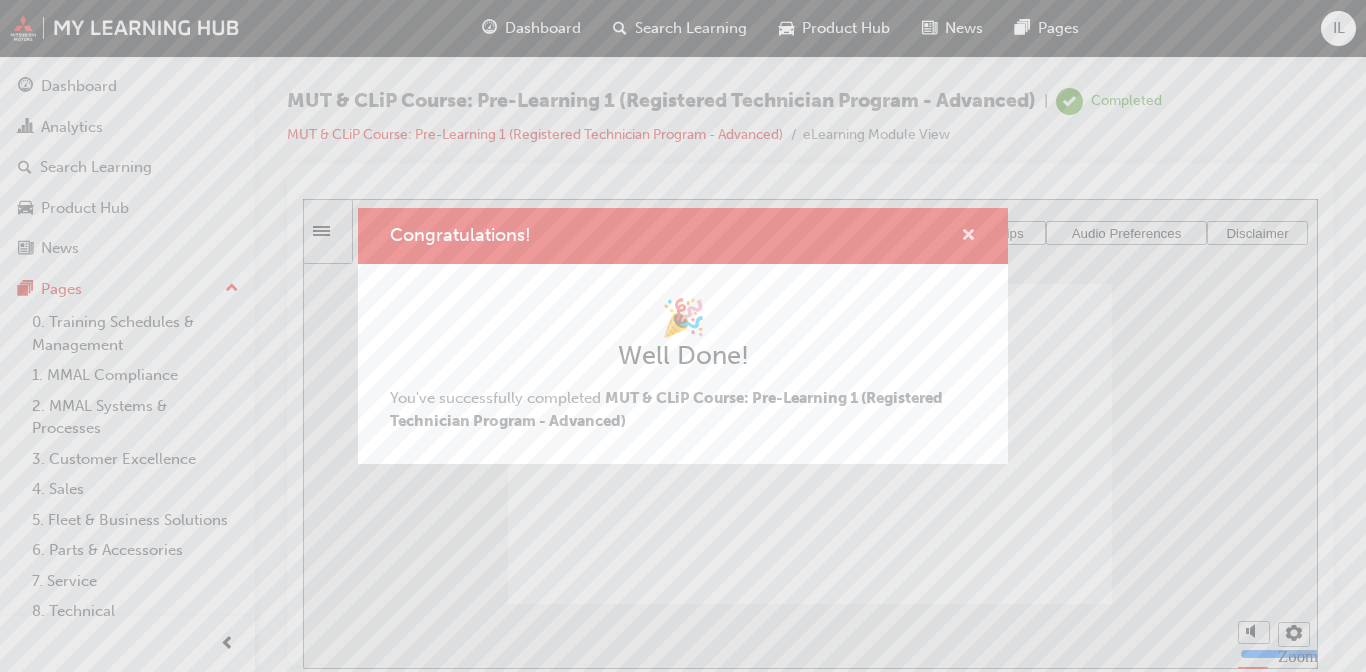 click at bounding box center [968, 237] 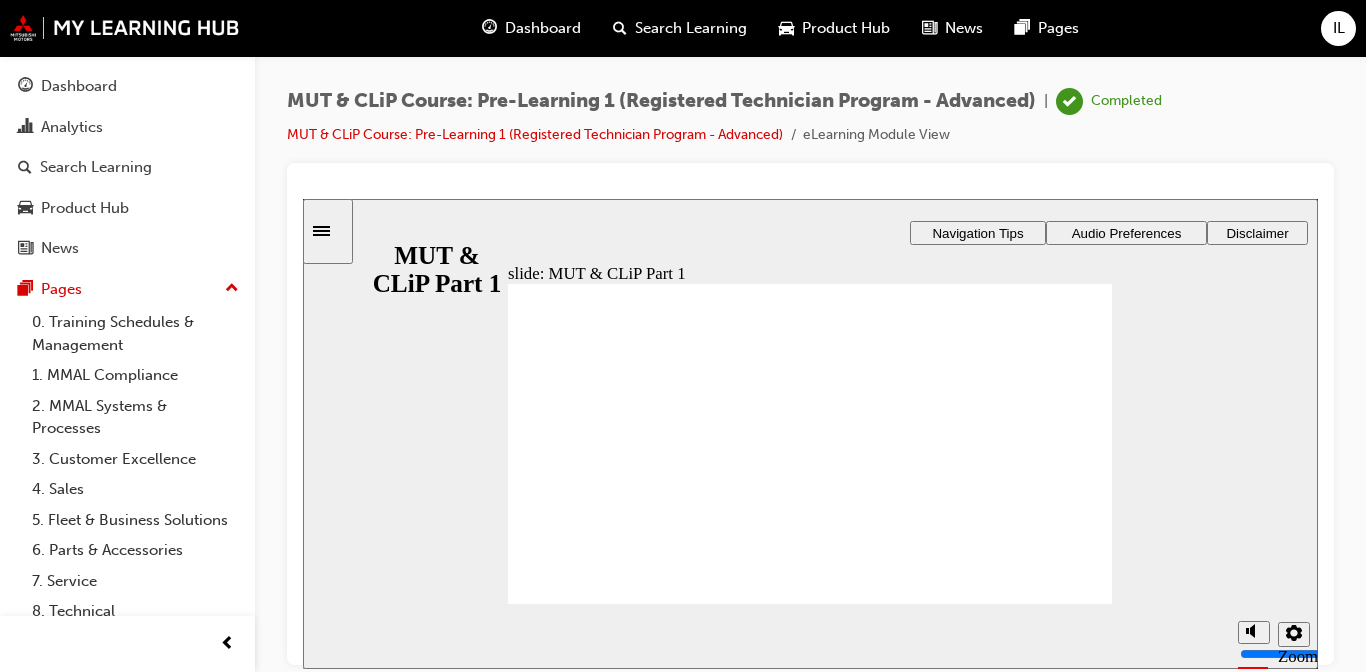 click 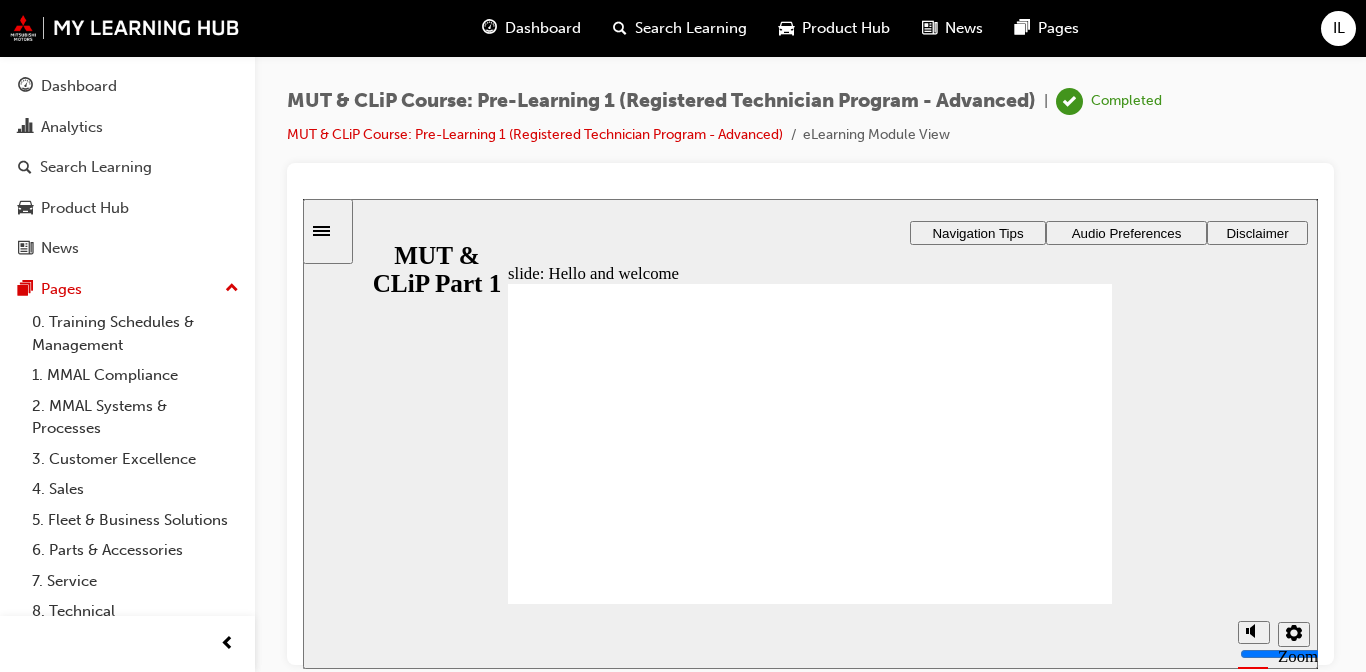 click on "slide: Hello and welcome
Rectangle 1 Rectangle 3 Hello and  welcome This module on MUT & CLiP will introduce you to the CLiP software, its function and the equipment it requires for correct operation. You will also learn how to setup the software and how to run its various functions. Group  4 This module should take you approximately  30 minutes. Oval 2 hourglass icon 1 Freeform 1 Freeform 2 Group 5 At the end, there’s a short assessment quiz to check your understanding. Achieve a score of at least  80%  in the quiz to complete this module.  Oval 2 checklist icon 1 Freeform 14 Freeform 11 Freeform 15 Freeform 12 Freeform 16 Freeform 13 Group 6 Rectangle 3 This module contains audio. We recommend using headphones for the best experience. Page content narration is off by default, but can be turned on via  AUDIO PREFERENCES  at the top of the page. Click  Next  to continue. Round Same Side Corner 2 Back Back Rectangle 1 Oval 1 Back Rectangle 1 Round Same Side Corner 2 Next Next Rectangle 1 Next Oval 1" at bounding box center (810, 433) 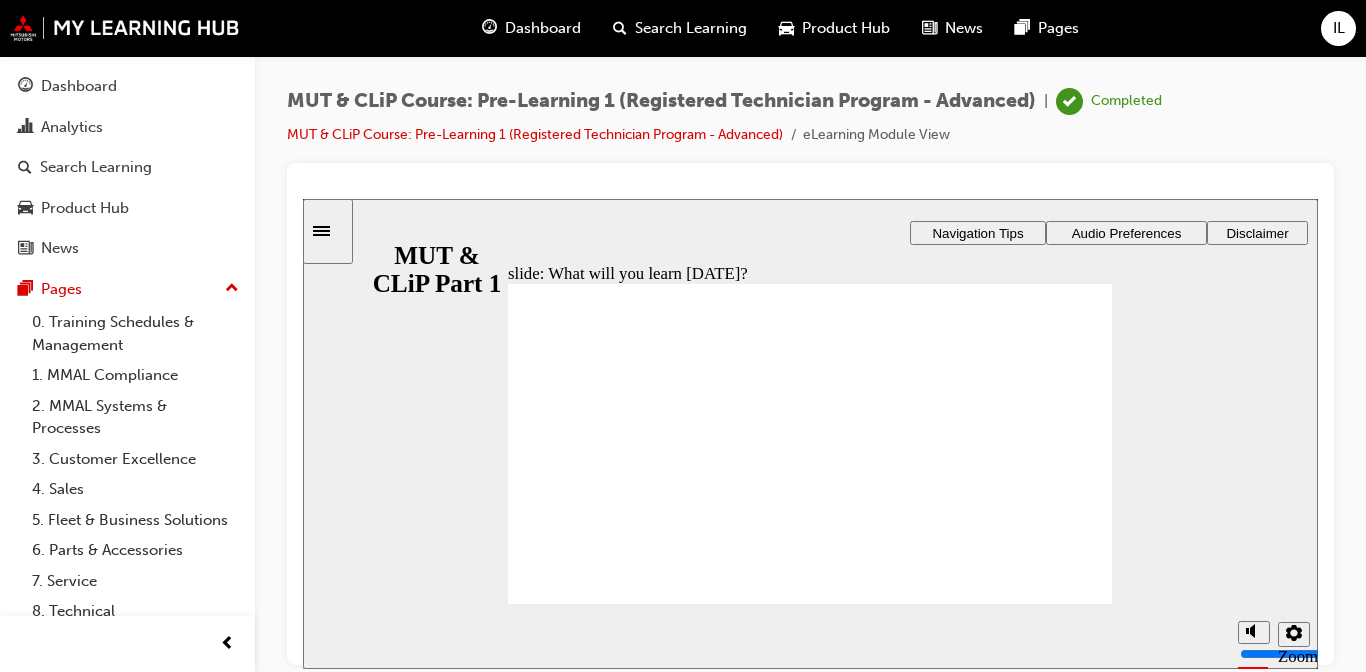 click 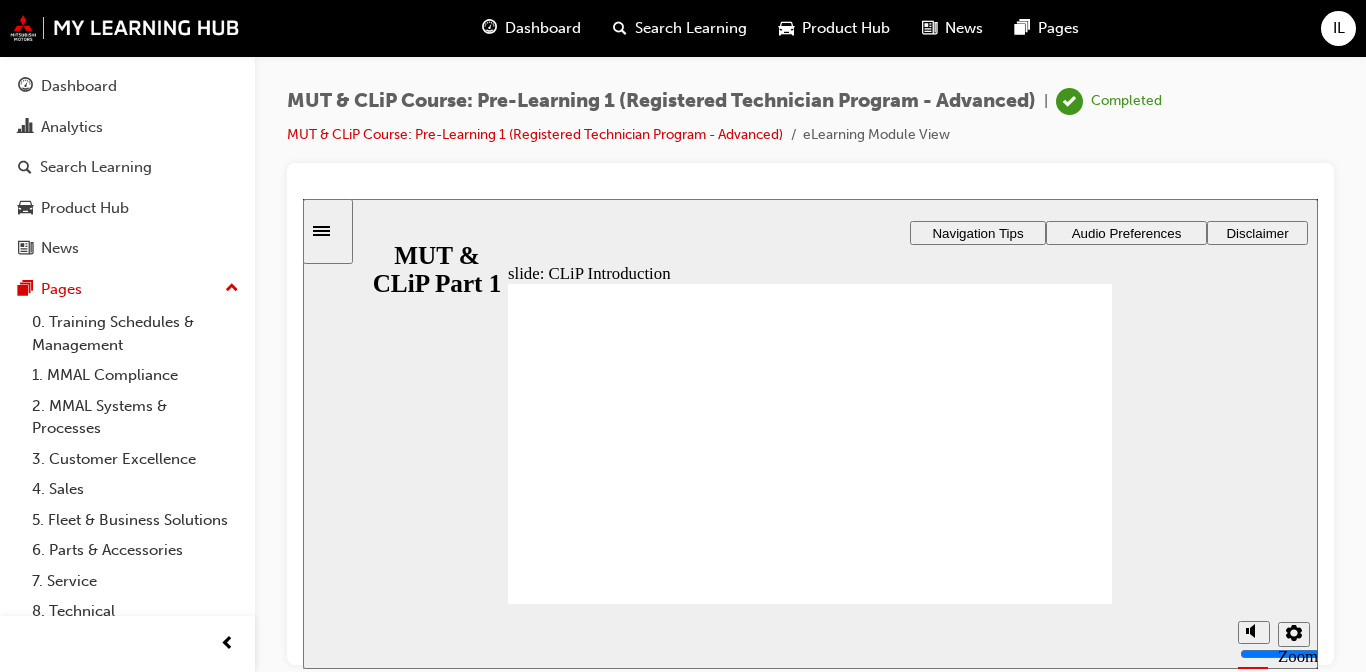 click 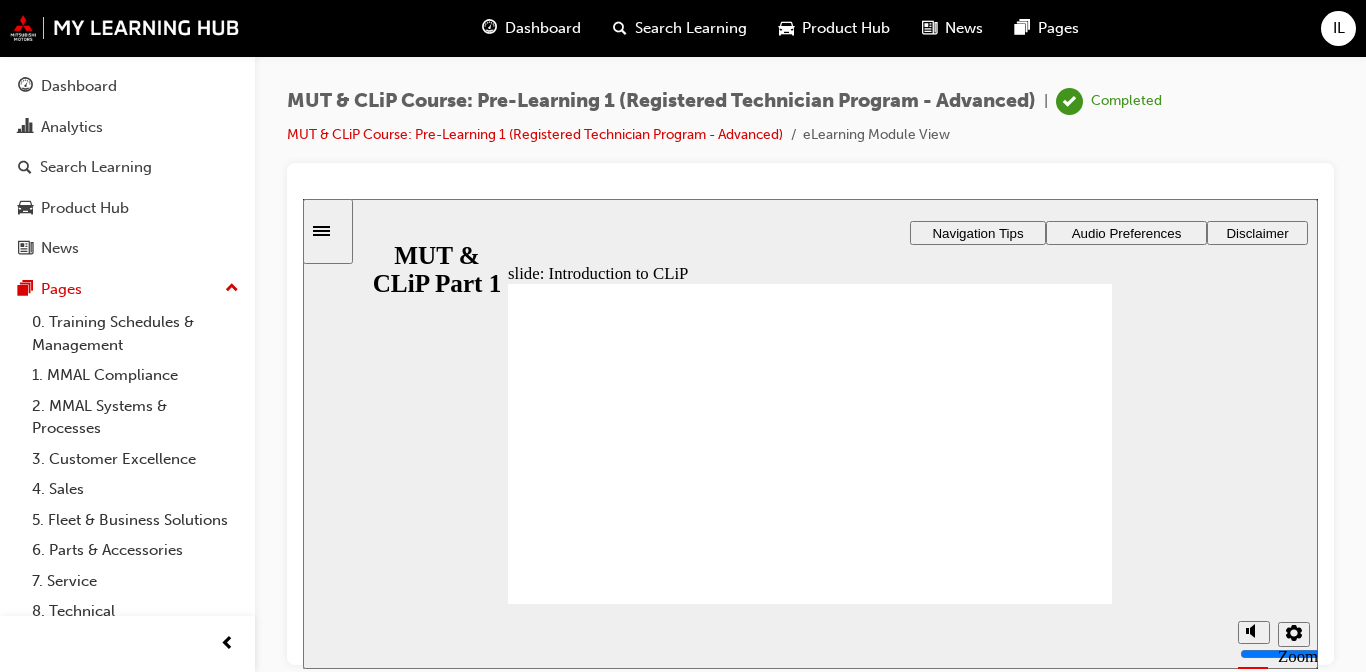 click 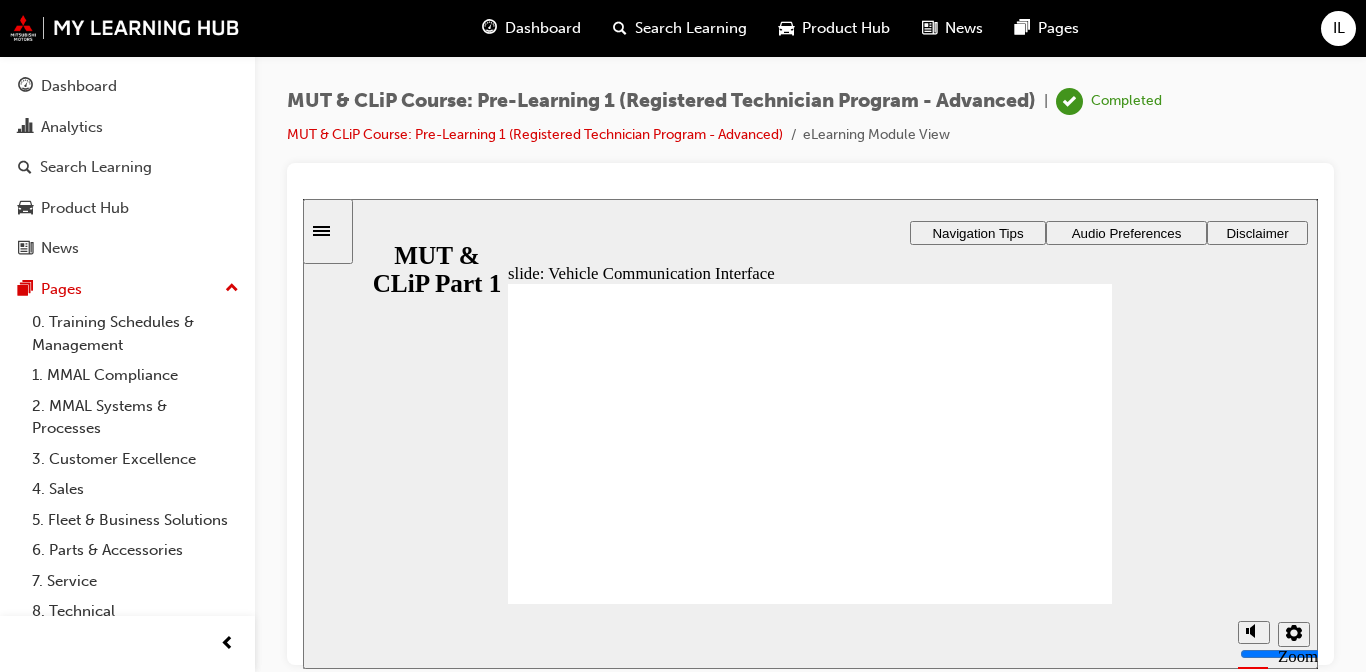 click 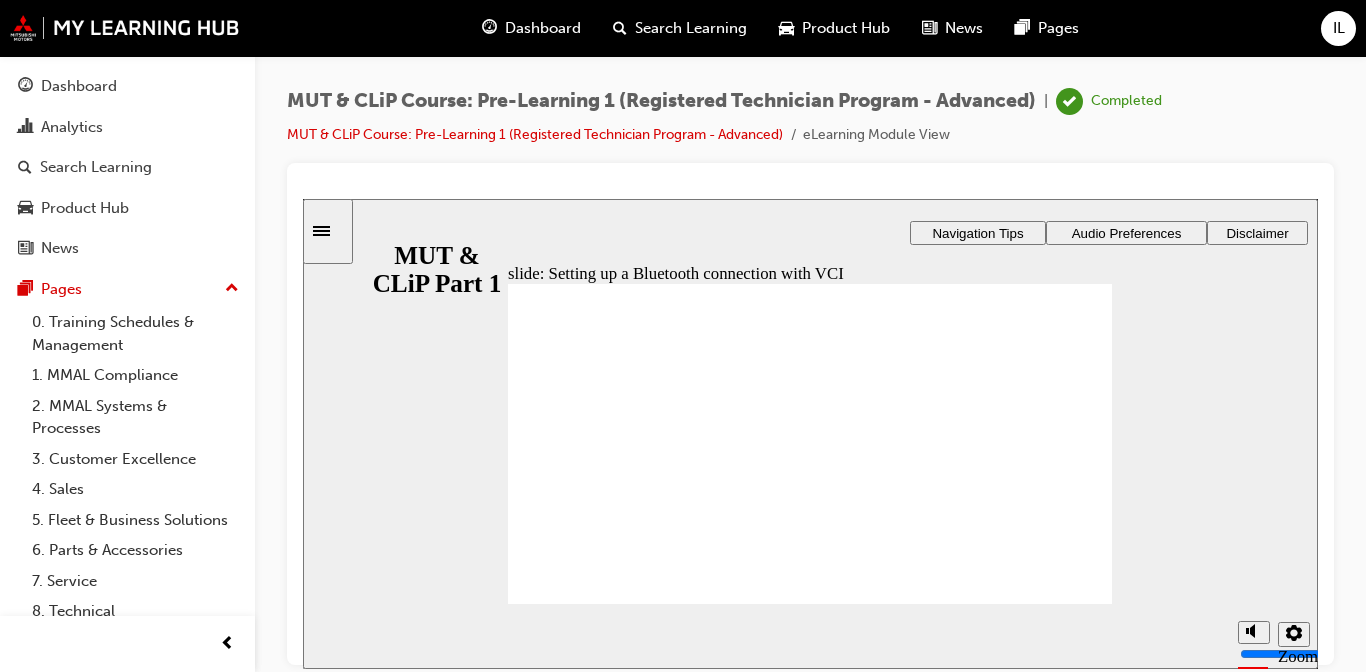 click 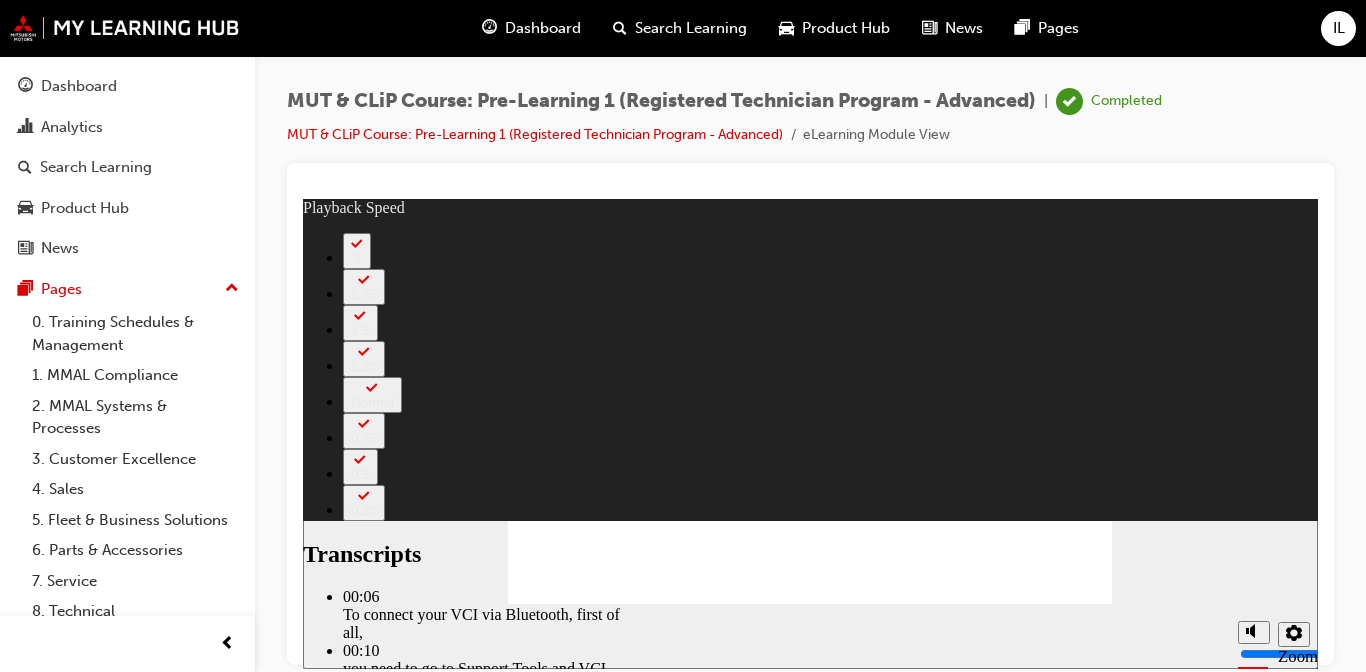 drag, startPoint x: 682, startPoint y: 558, endPoint x: 537, endPoint y: 554, distance: 145.05516 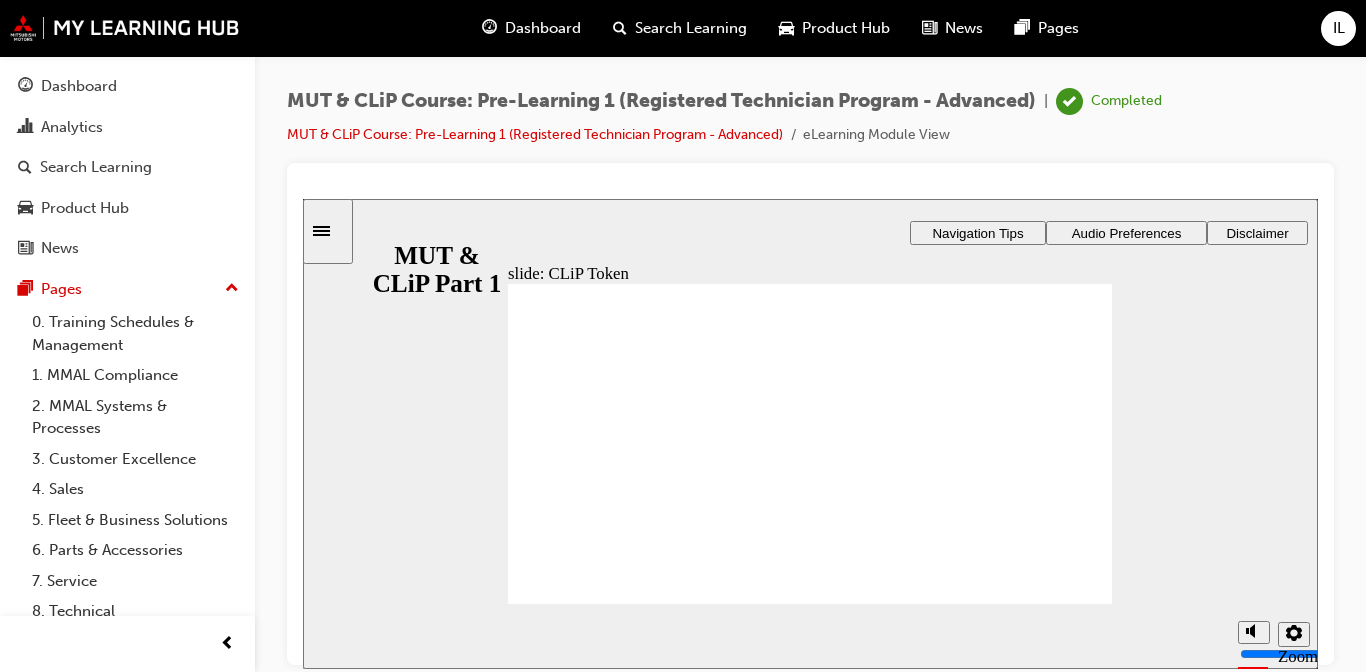 click 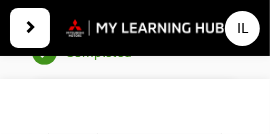 scroll, scrollTop: 182, scrollLeft: 0, axis: vertical 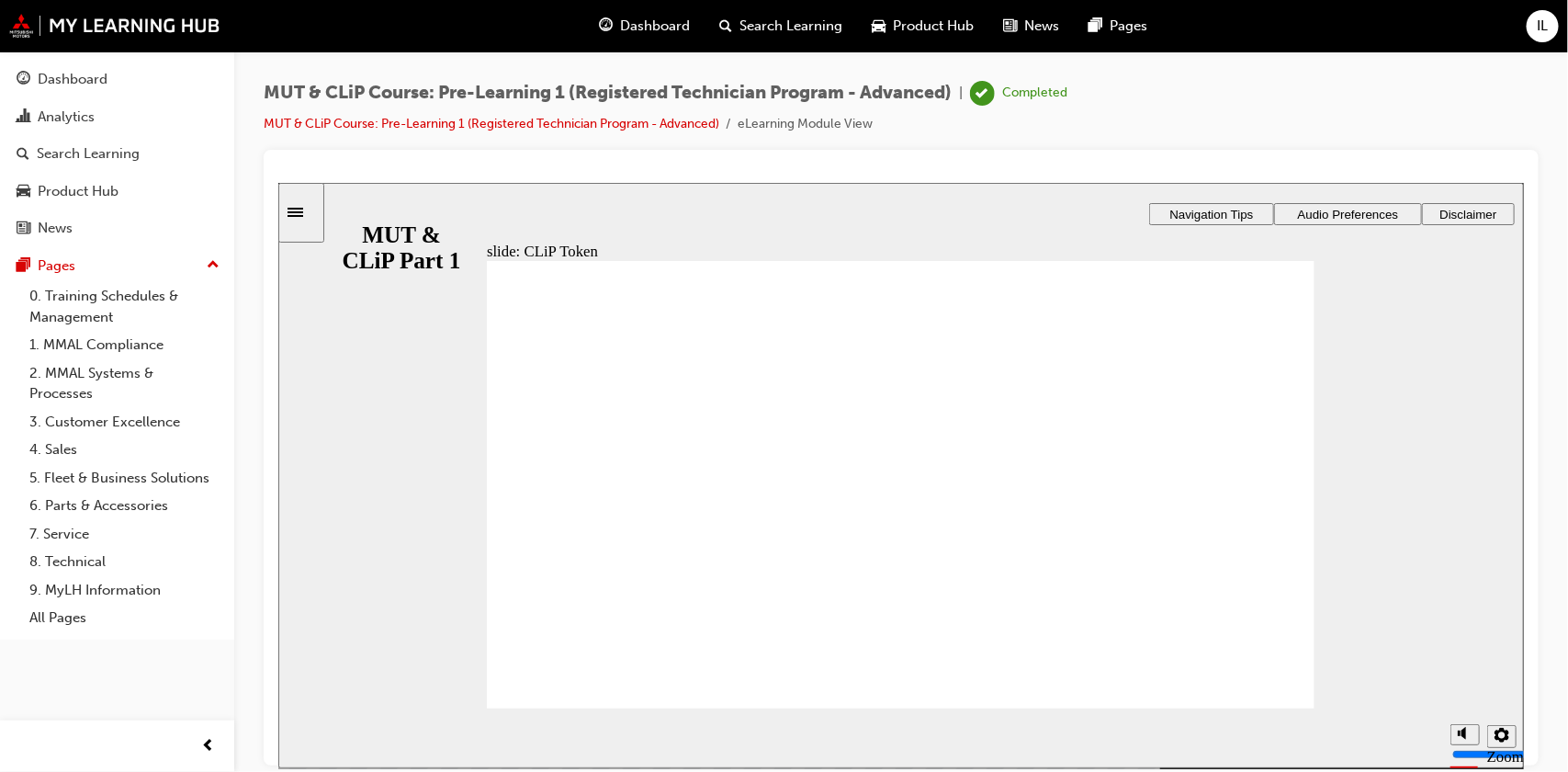 click 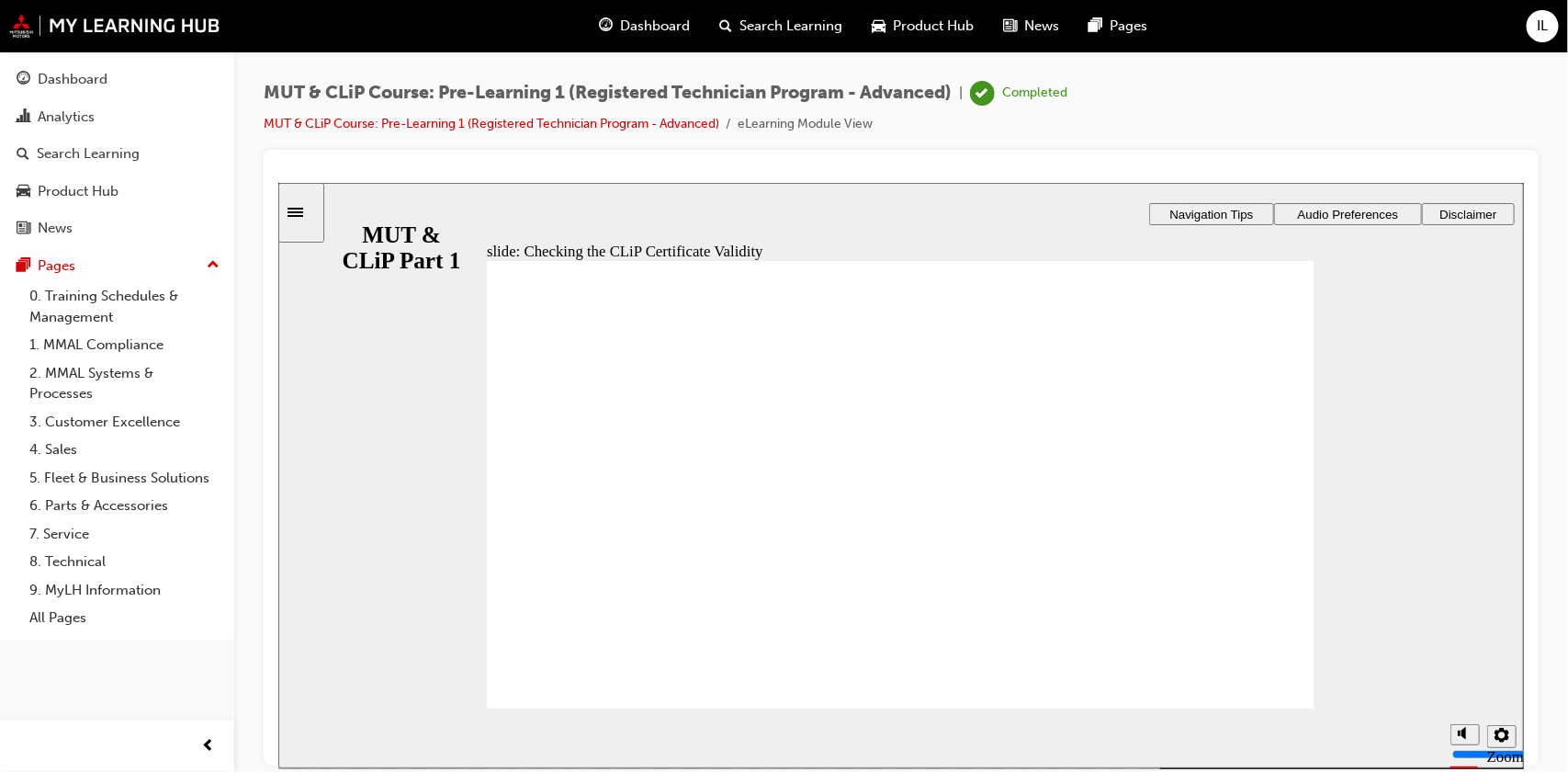 click 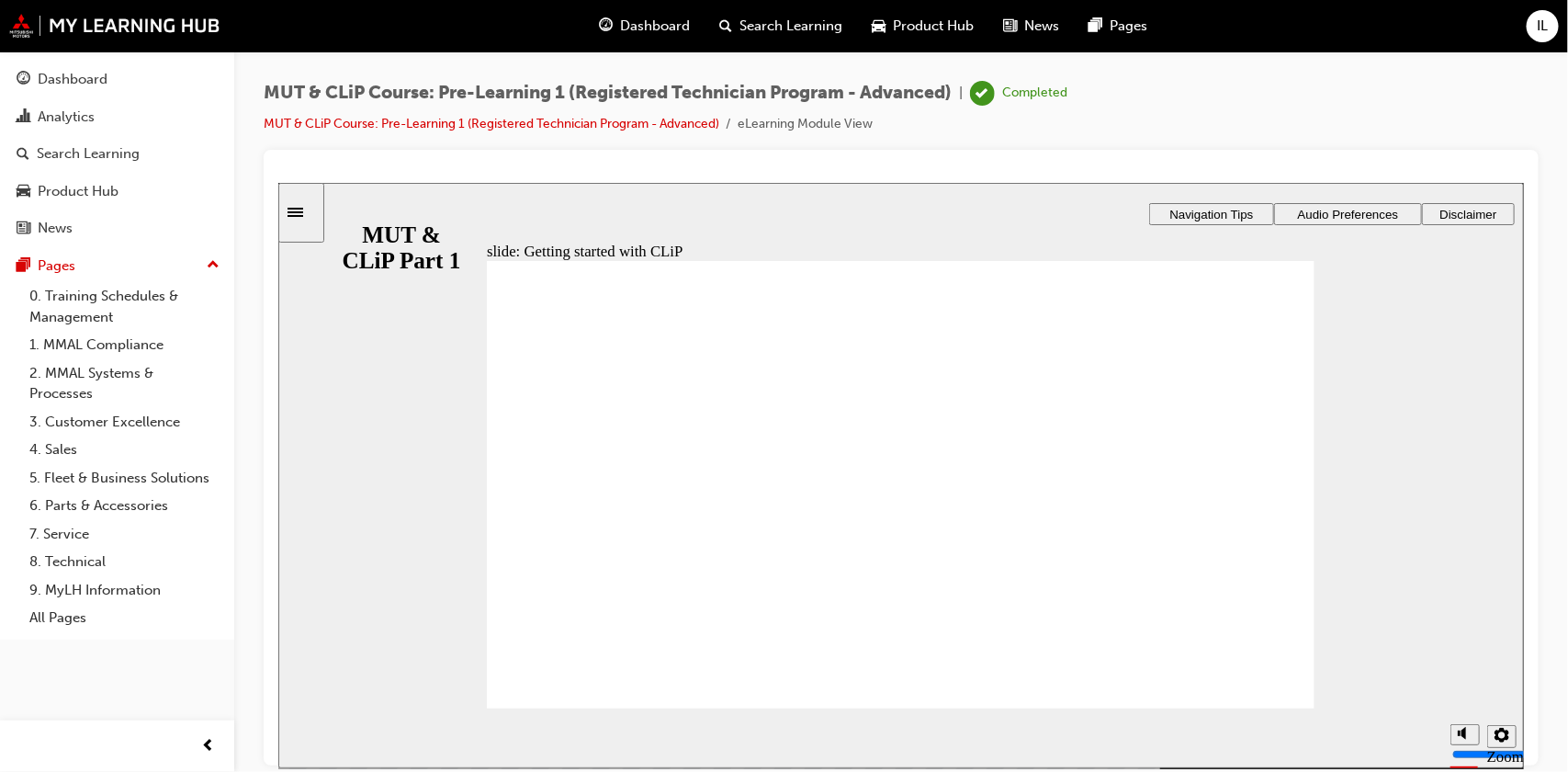 click 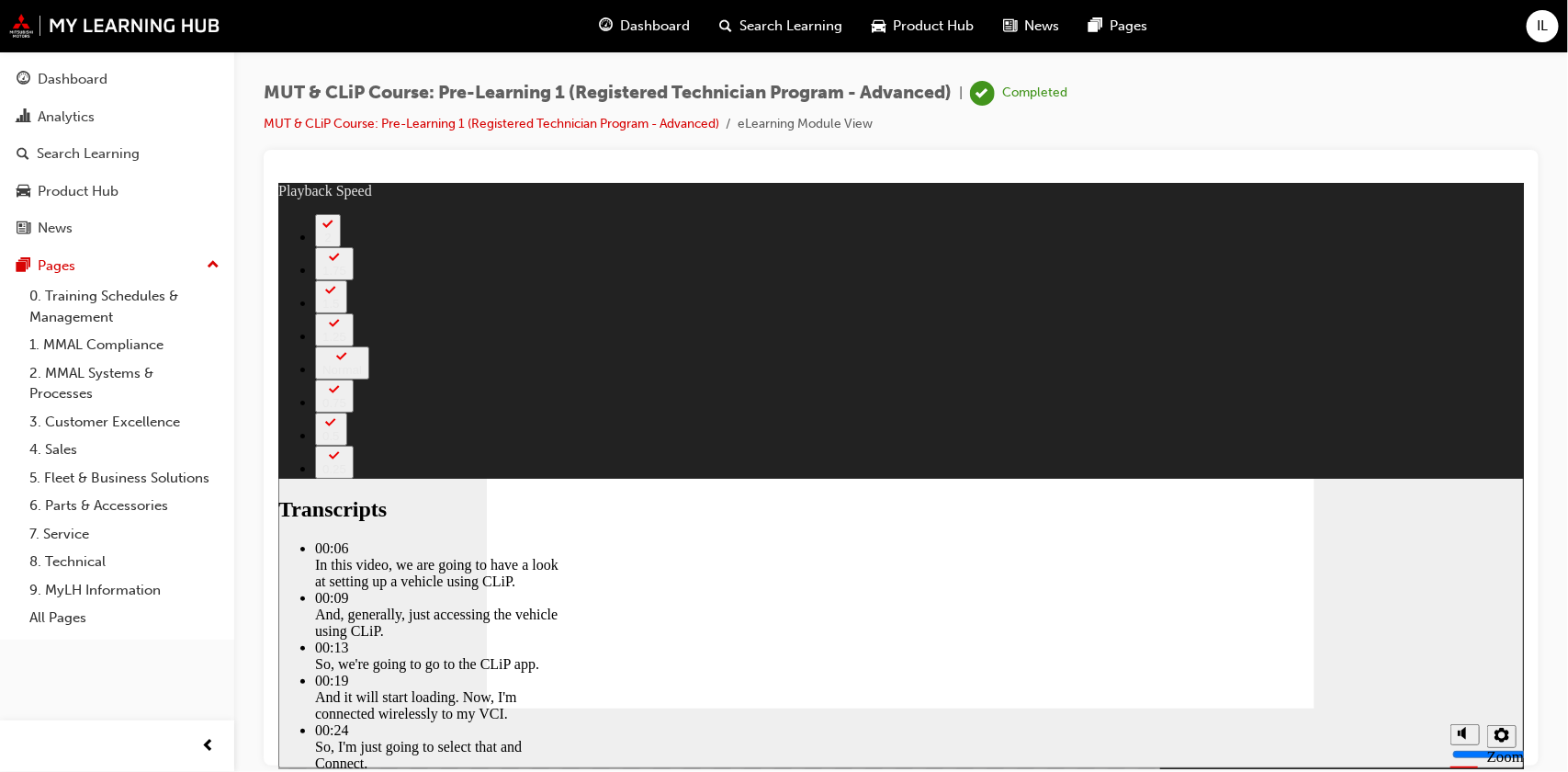 click 